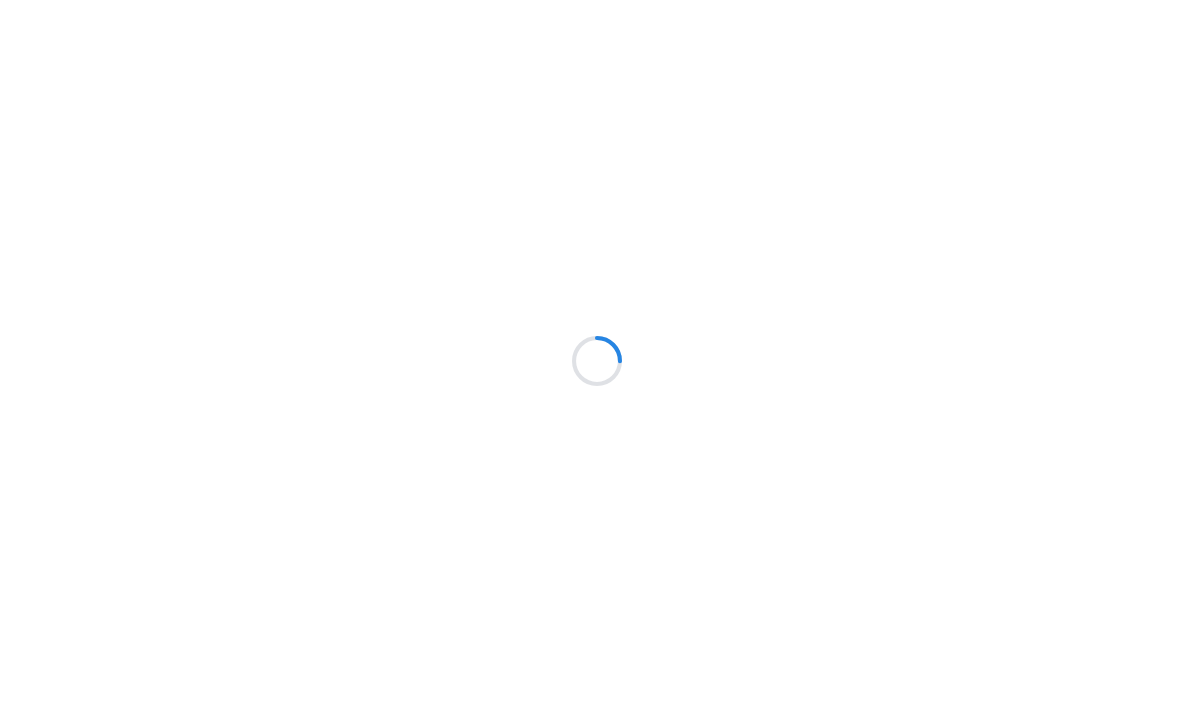 scroll, scrollTop: 1, scrollLeft: 0, axis: vertical 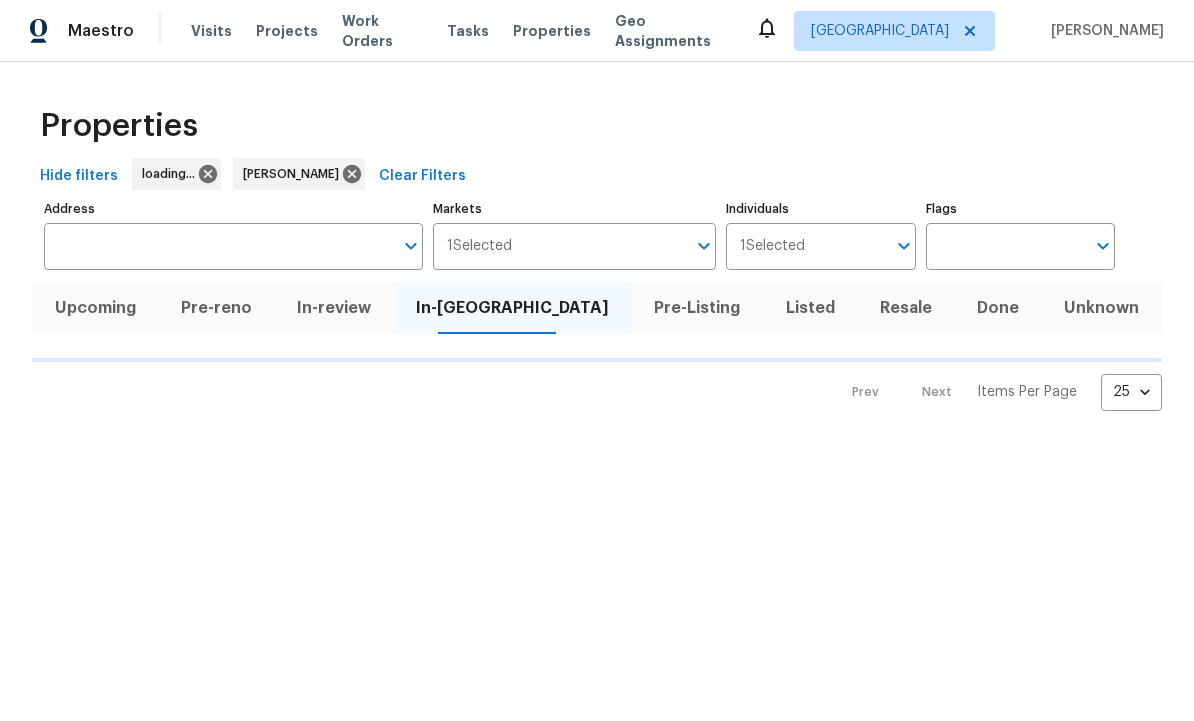 click on "Pre-reno" at bounding box center [216, 309] 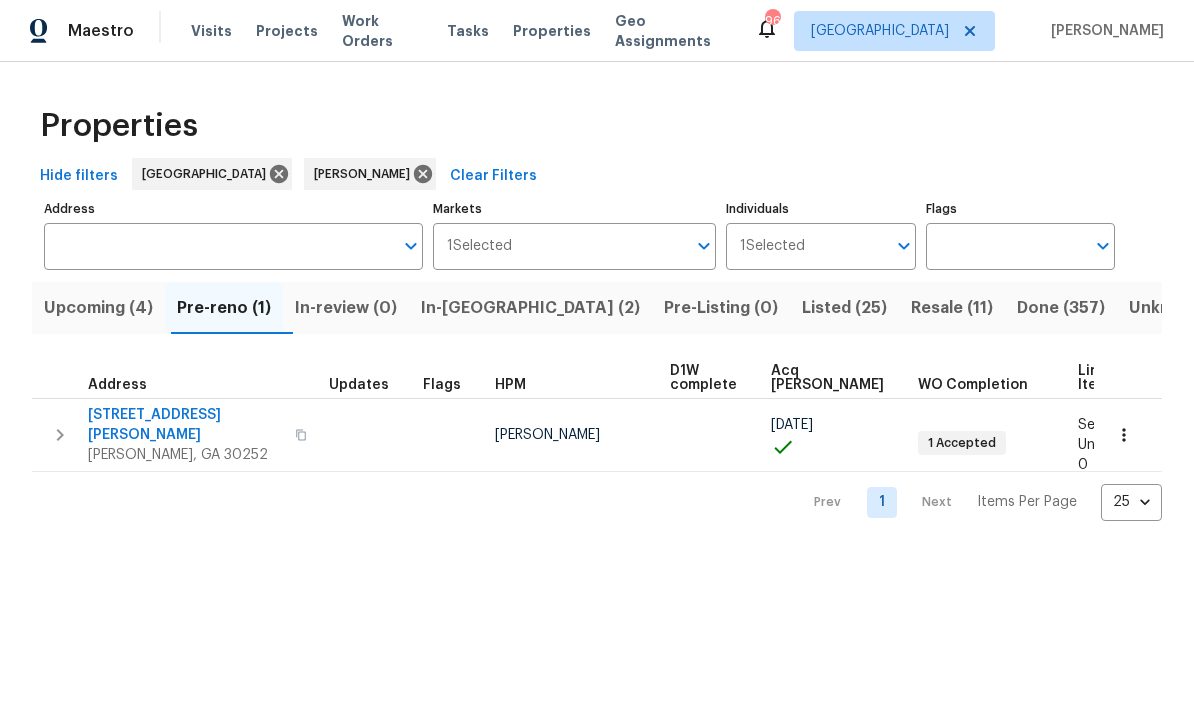 click on "[STREET_ADDRESS][PERSON_NAME]" at bounding box center [185, 426] 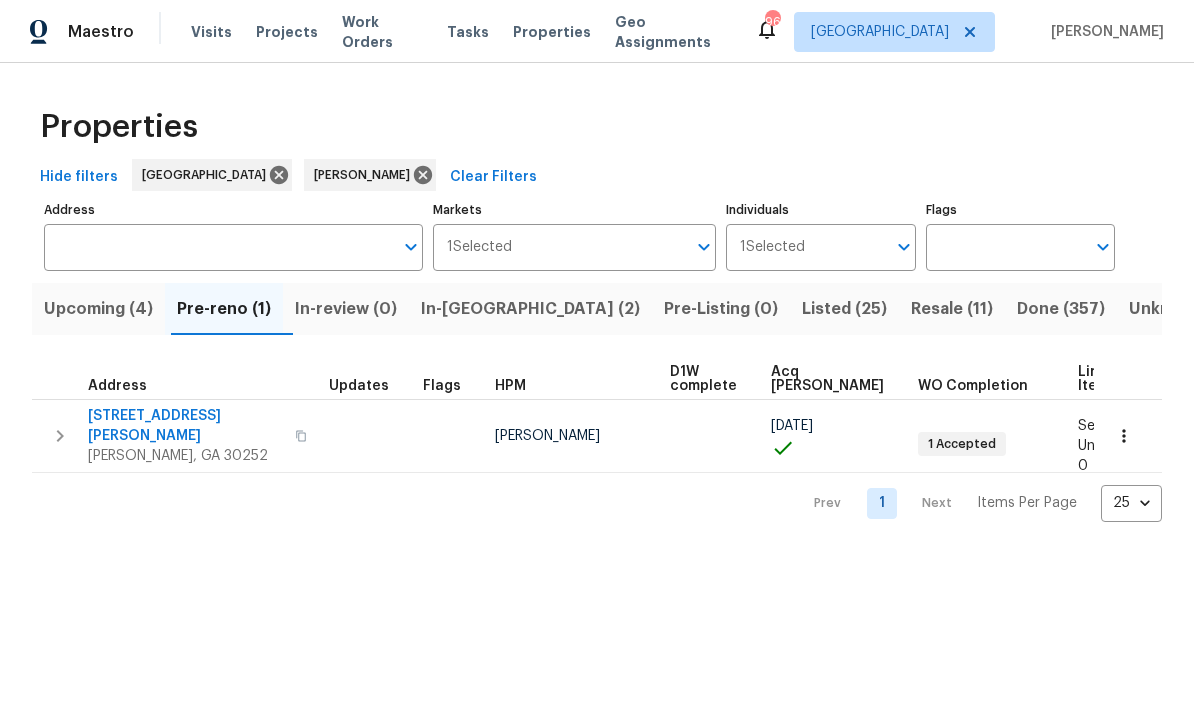 click on "[STREET_ADDRESS][PERSON_NAME]" at bounding box center [185, 426] 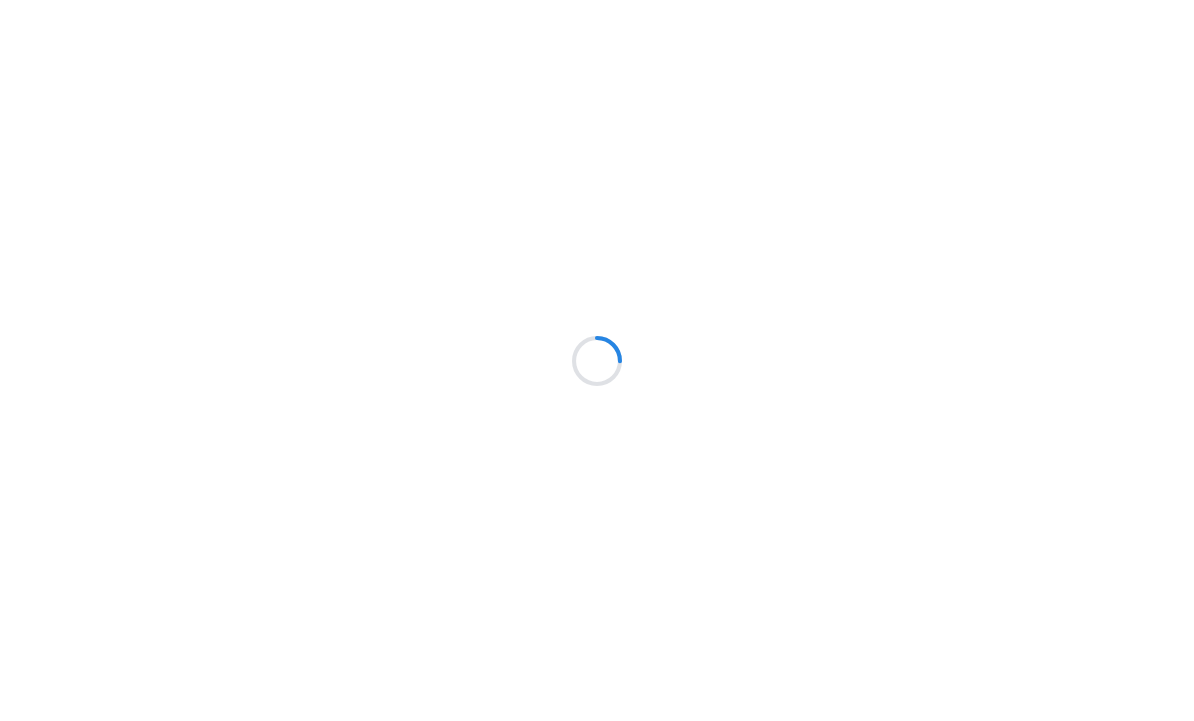 scroll, scrollTop: 0, scrollLeft: 0, axis: both 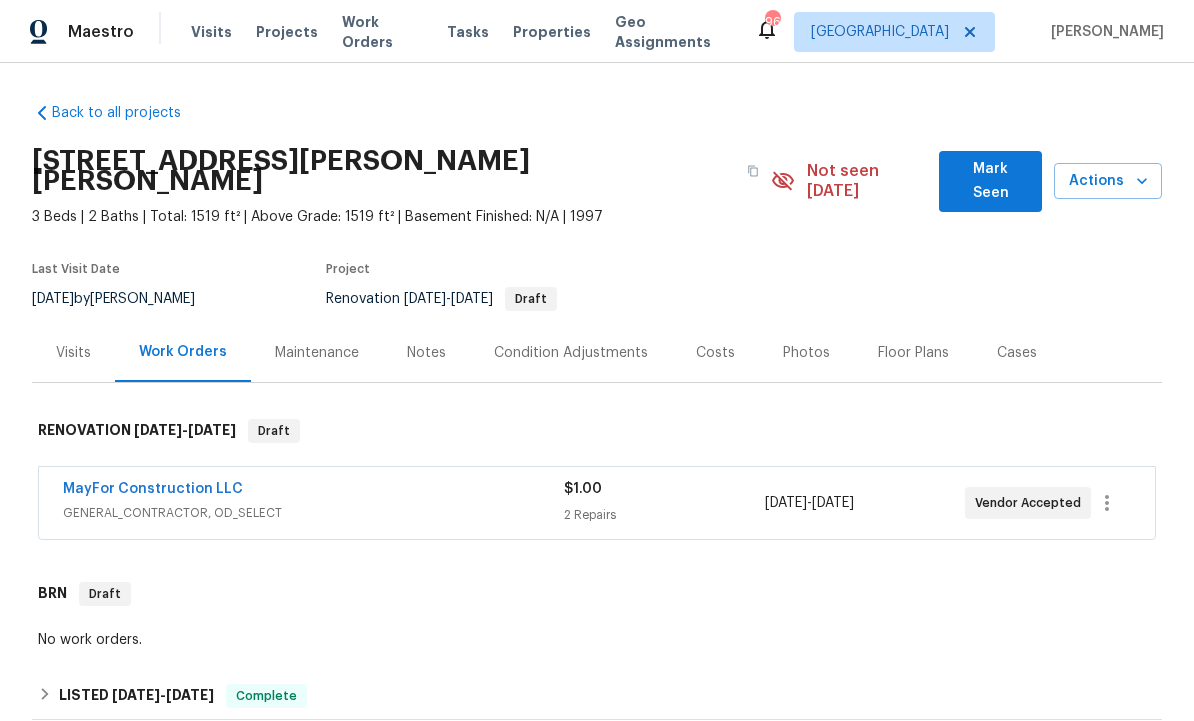 click on "Condition Adjustments" at bounding box center [571, 353] 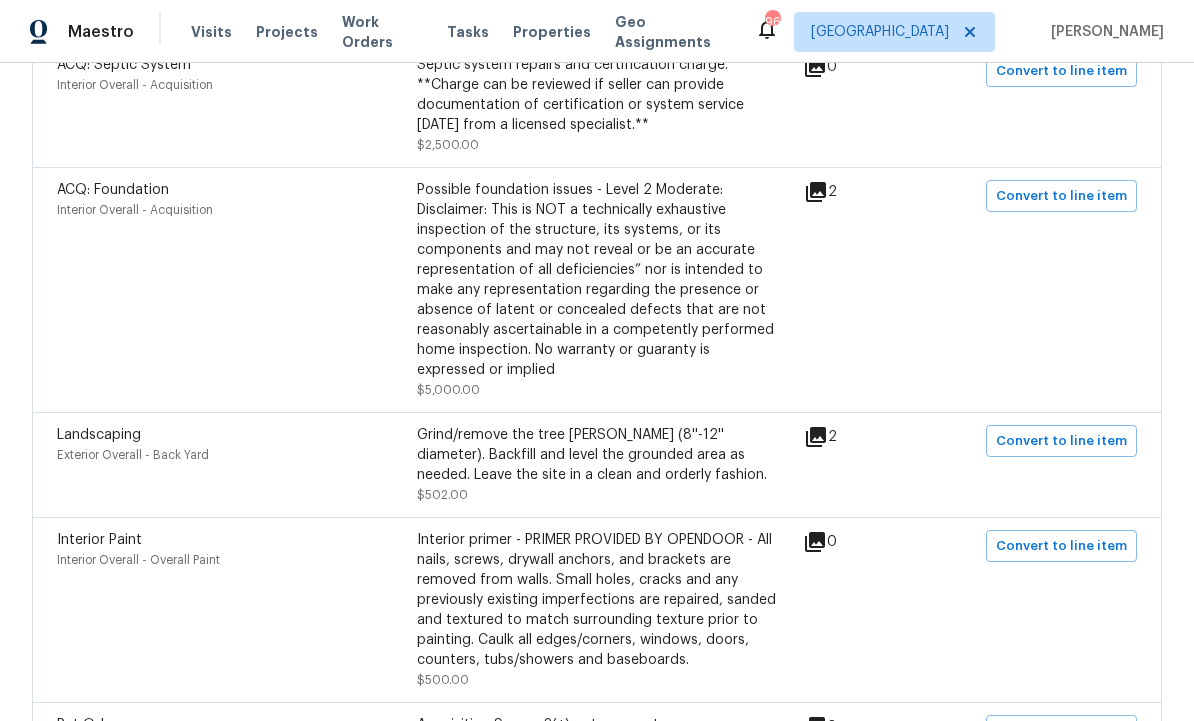 scroll, scrollTop: 486, scrollLeft: 0, axis: vertical 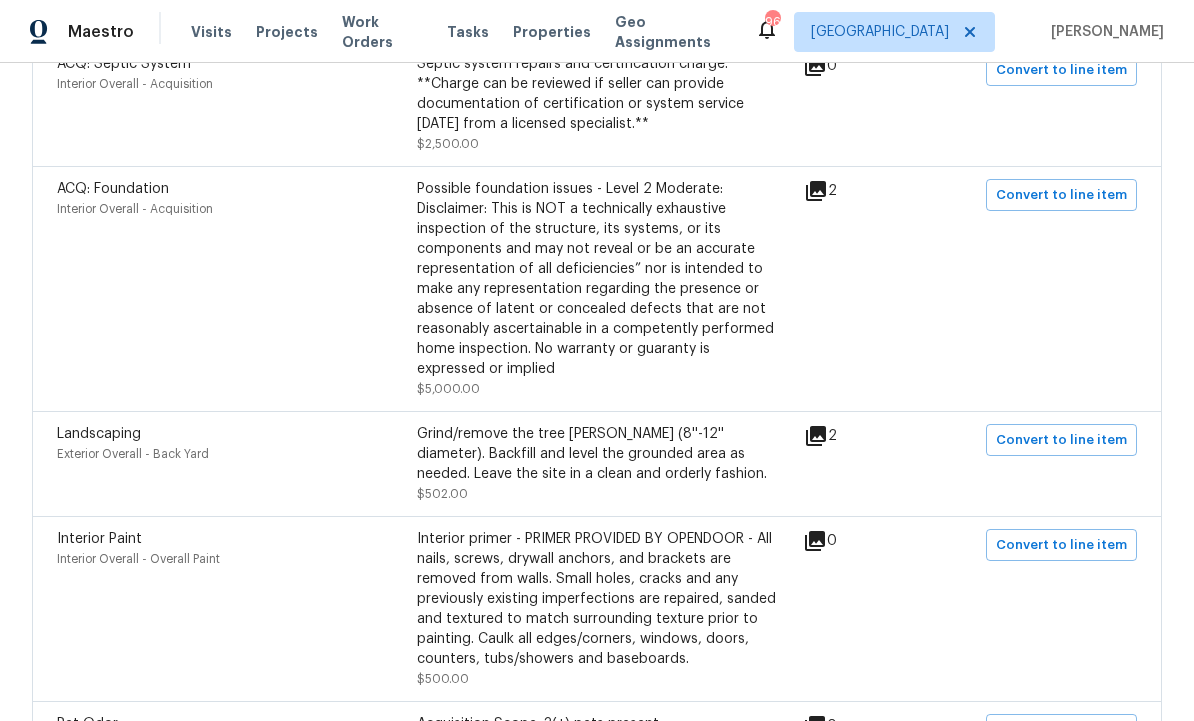 click 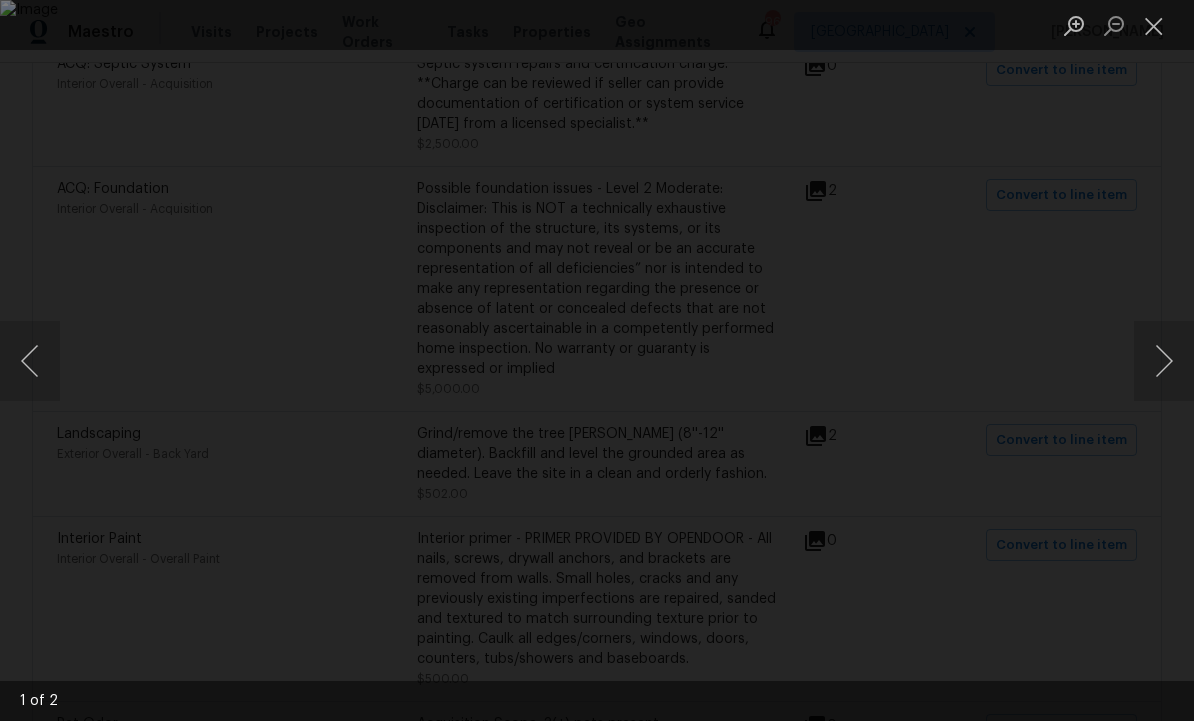 click at bounding box center (597, 360) 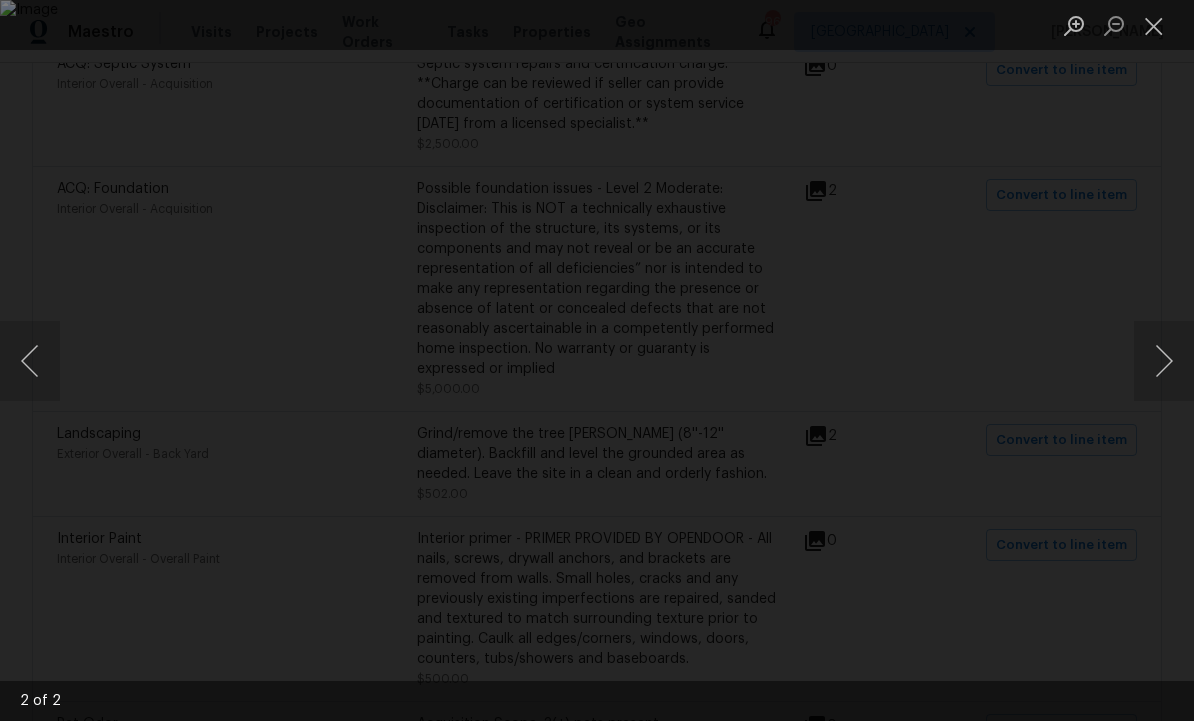 click at bounding box center (1164, 361) 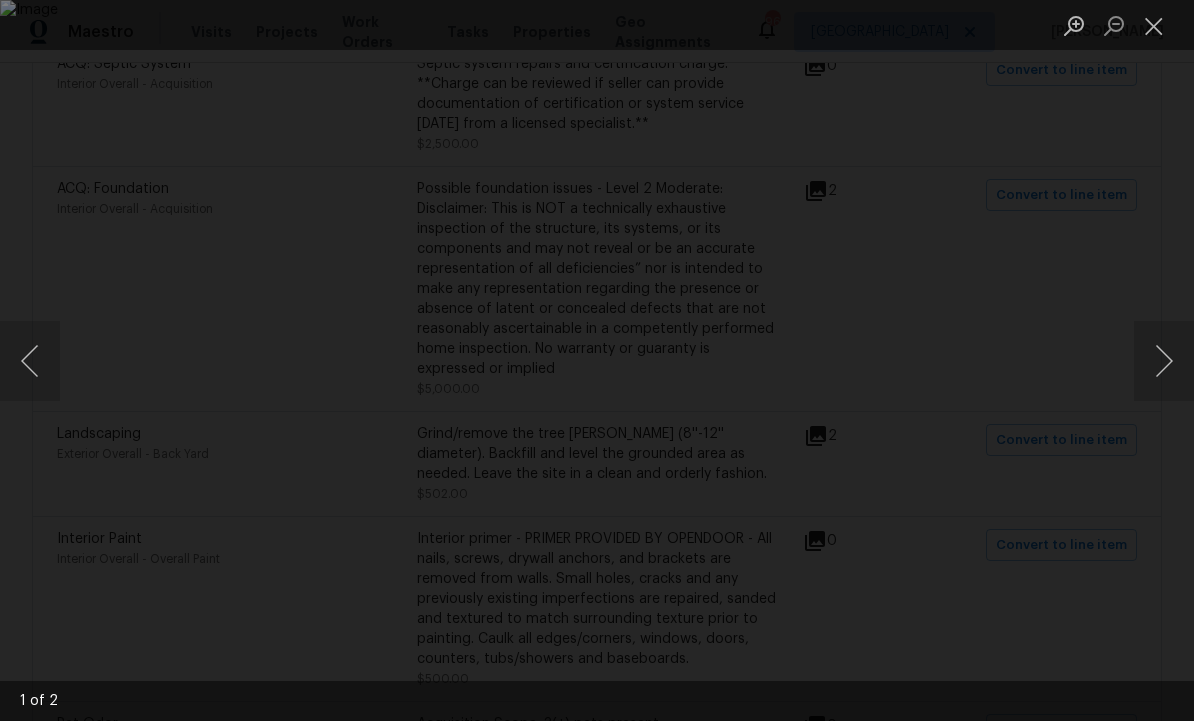 click at bounding box center [1154, 25] 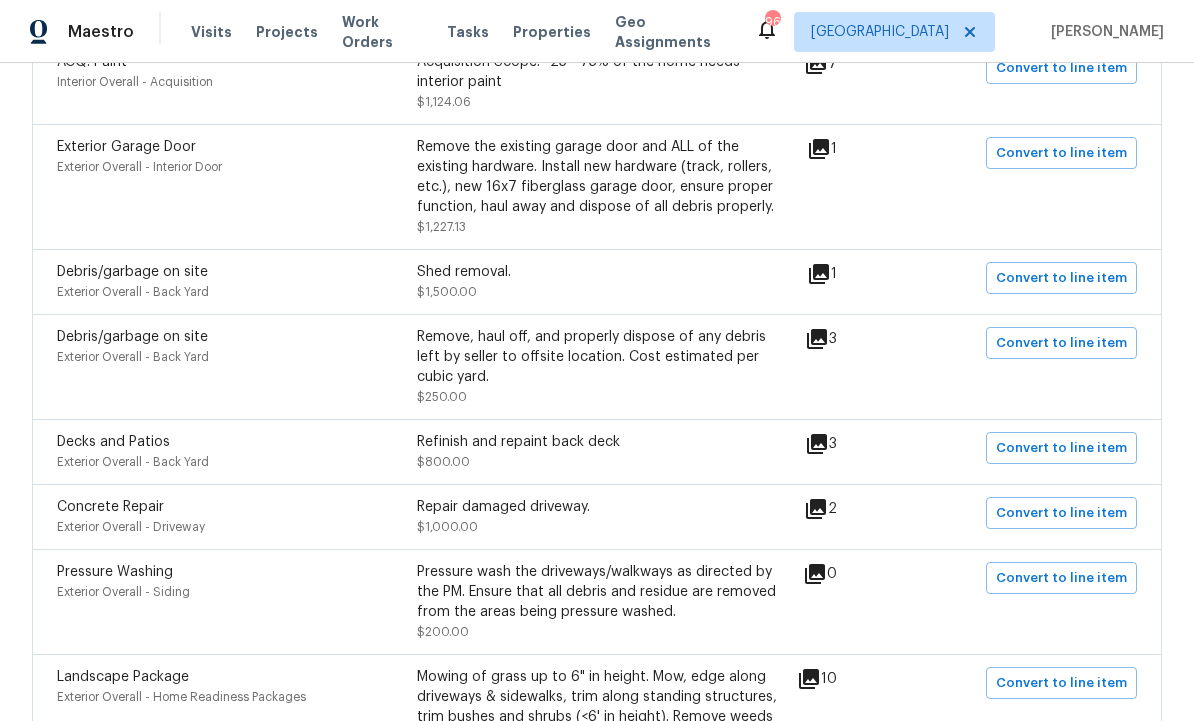 scroll, scrollTop: 1344, scrollLeft: 0, axis: vertical 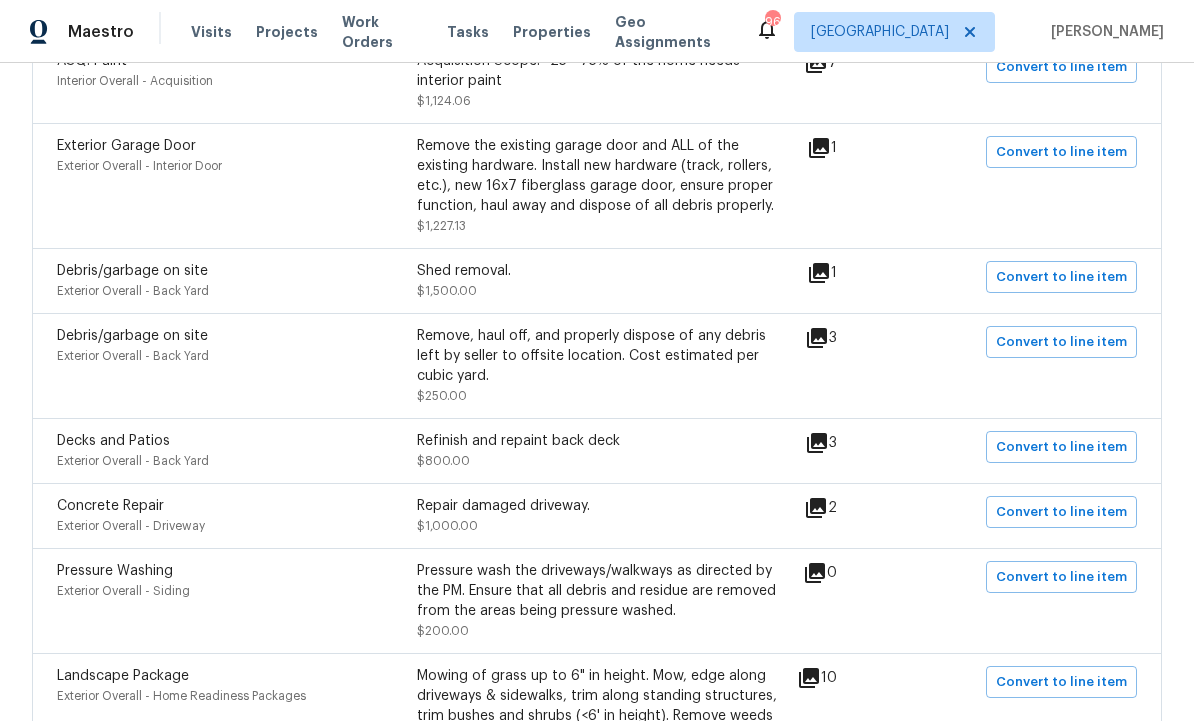 click 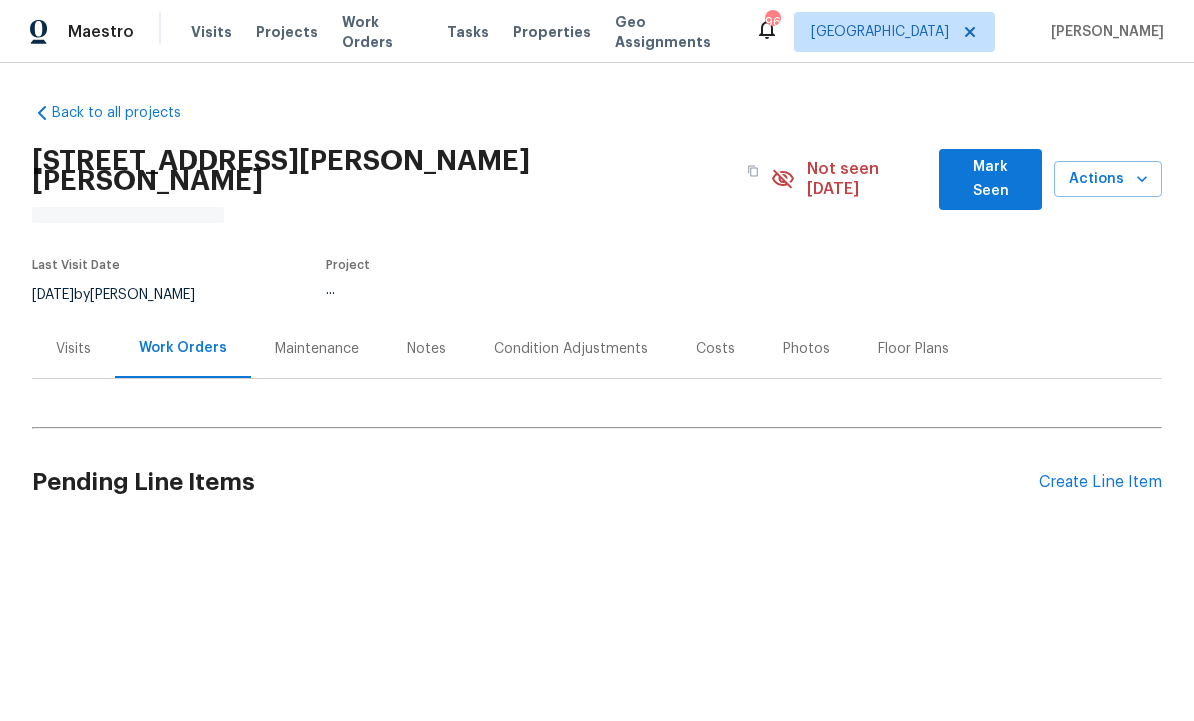 scroll, scrollTop: 0, scrollLeft: 0, axis: both 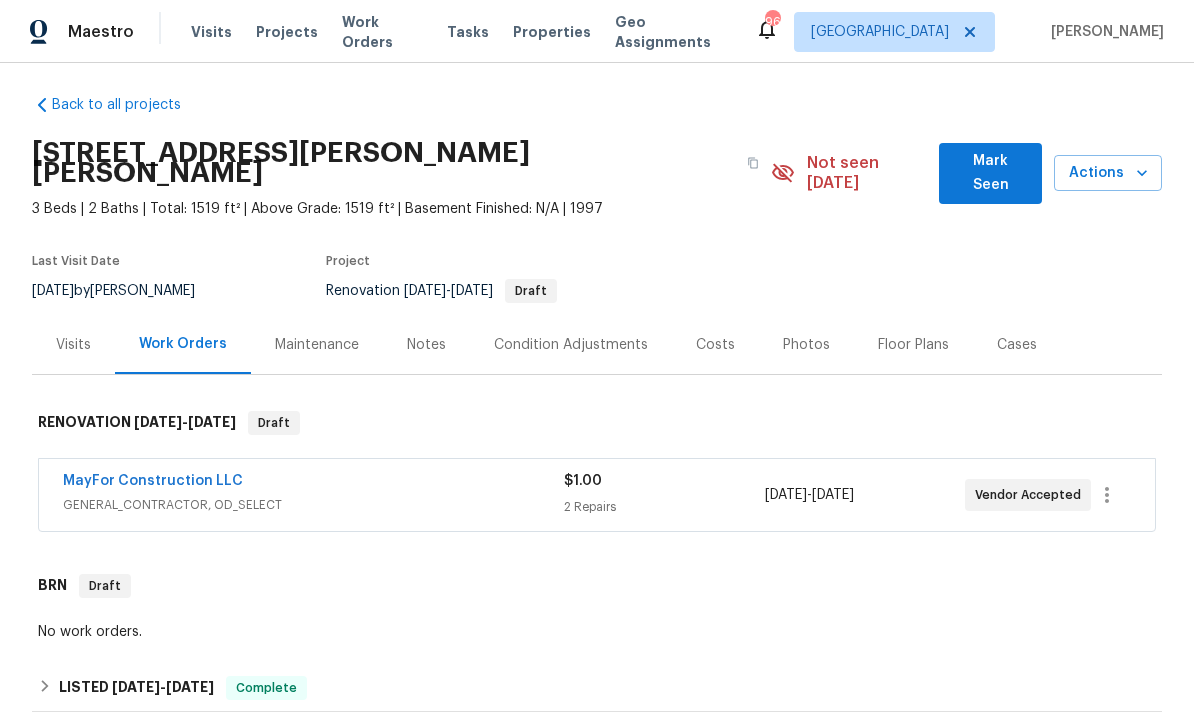 click on "Condition Adjustments" at bounding box center (571, 344) 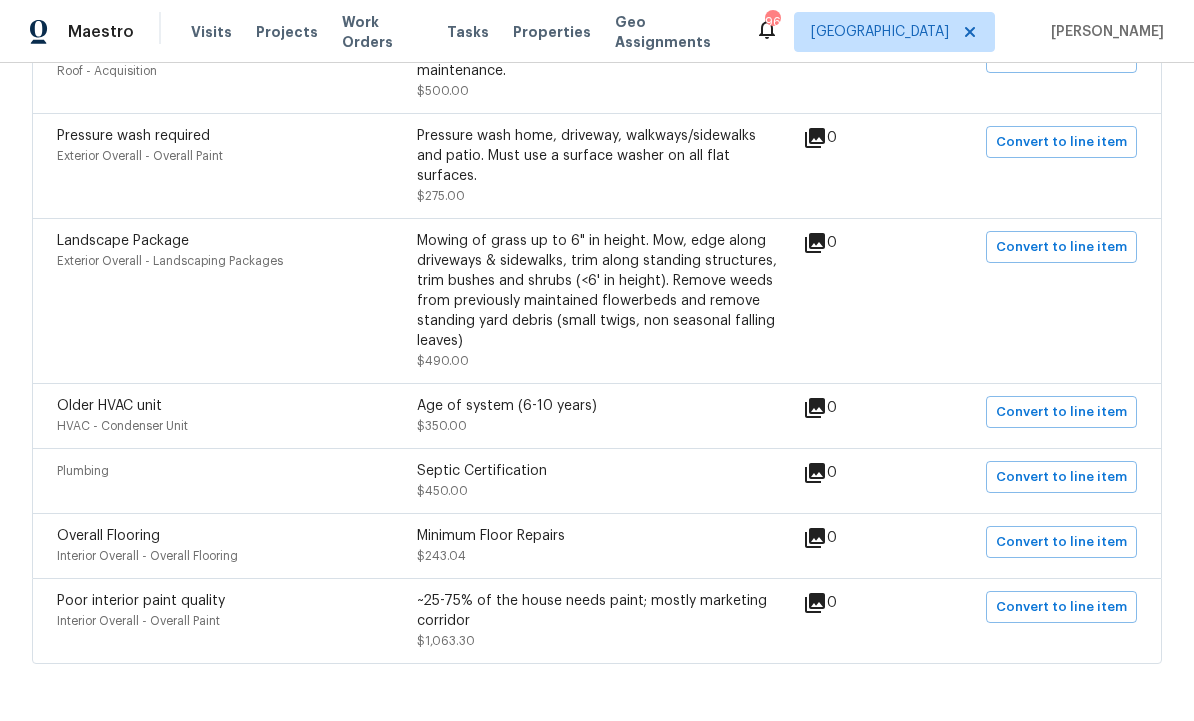 scroll, scrollTop: 2218, scrollLeft: 0, axis: vertical 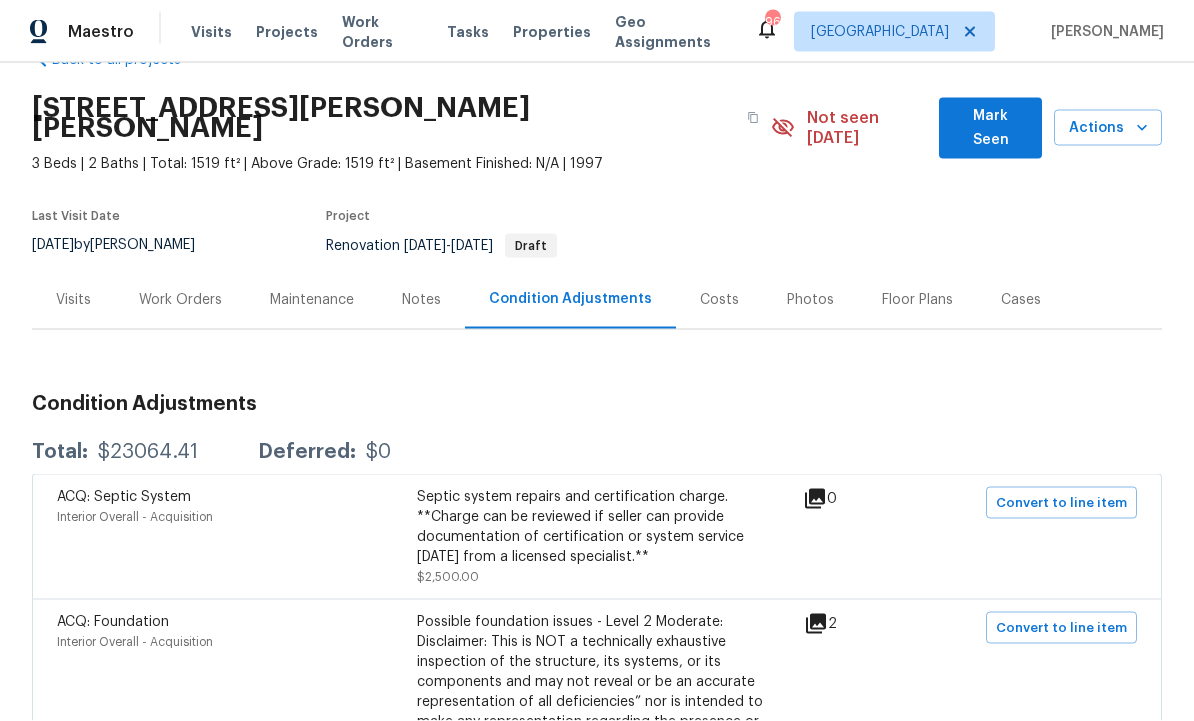 click on "Work Orders" at bounding box center (180, 300) 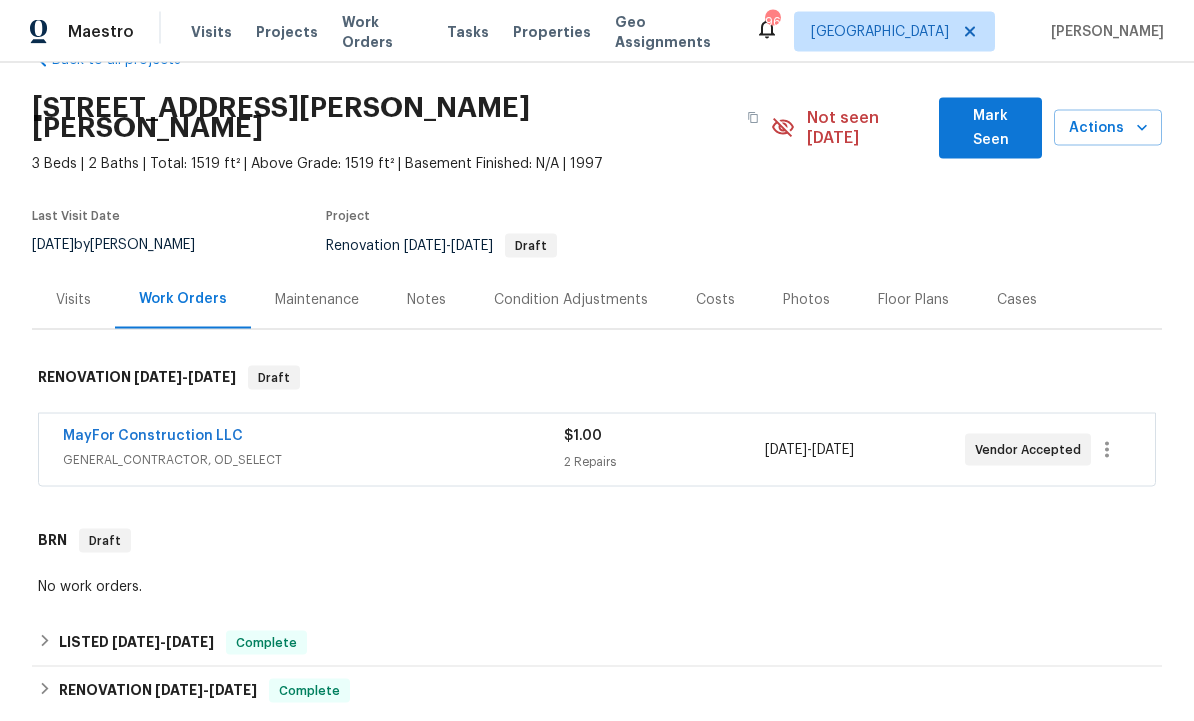 scroll, scrollTop: 0, scrollLeft: 0, axis: both 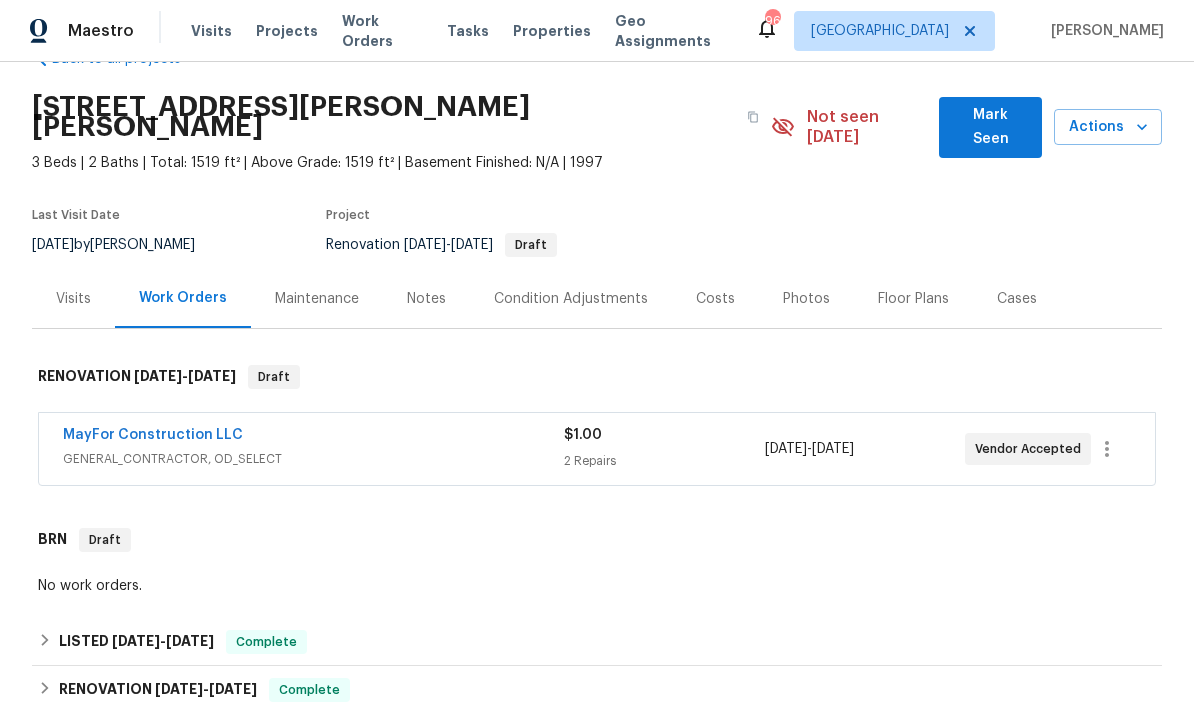 click on "MayFor Construction LLC" at bounding box center (313, 438) 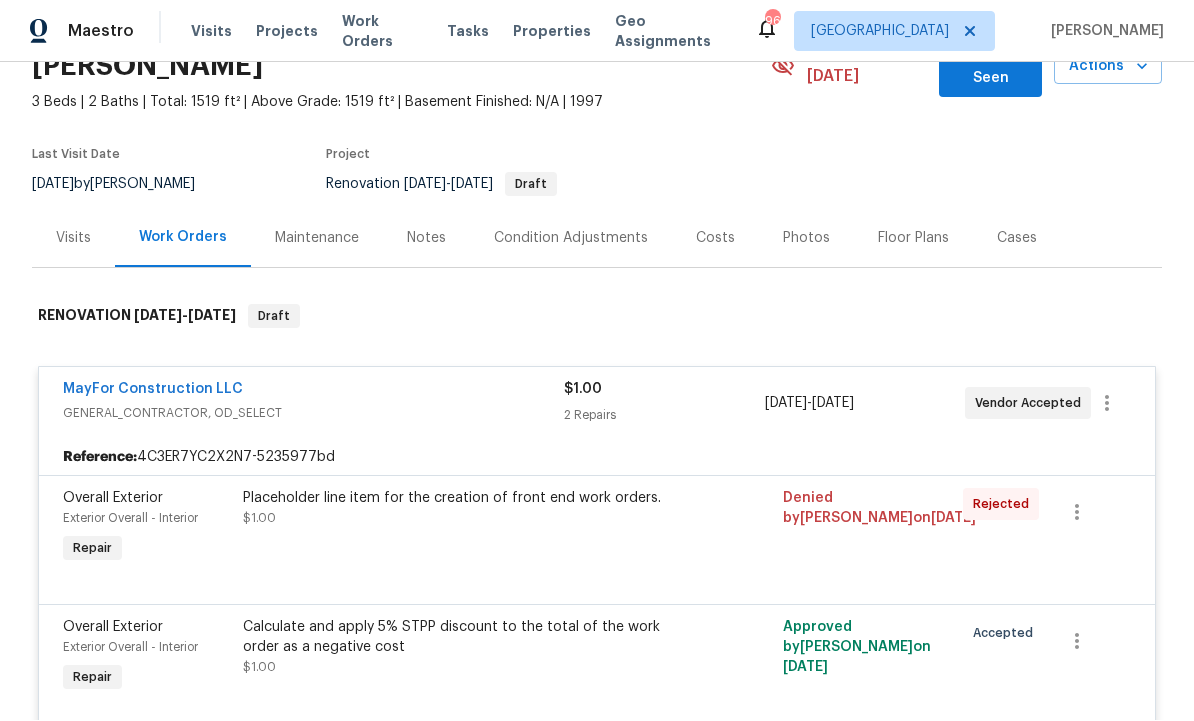 scroll, scrollTop: 92, scrollLeft: 0, axis: vertical 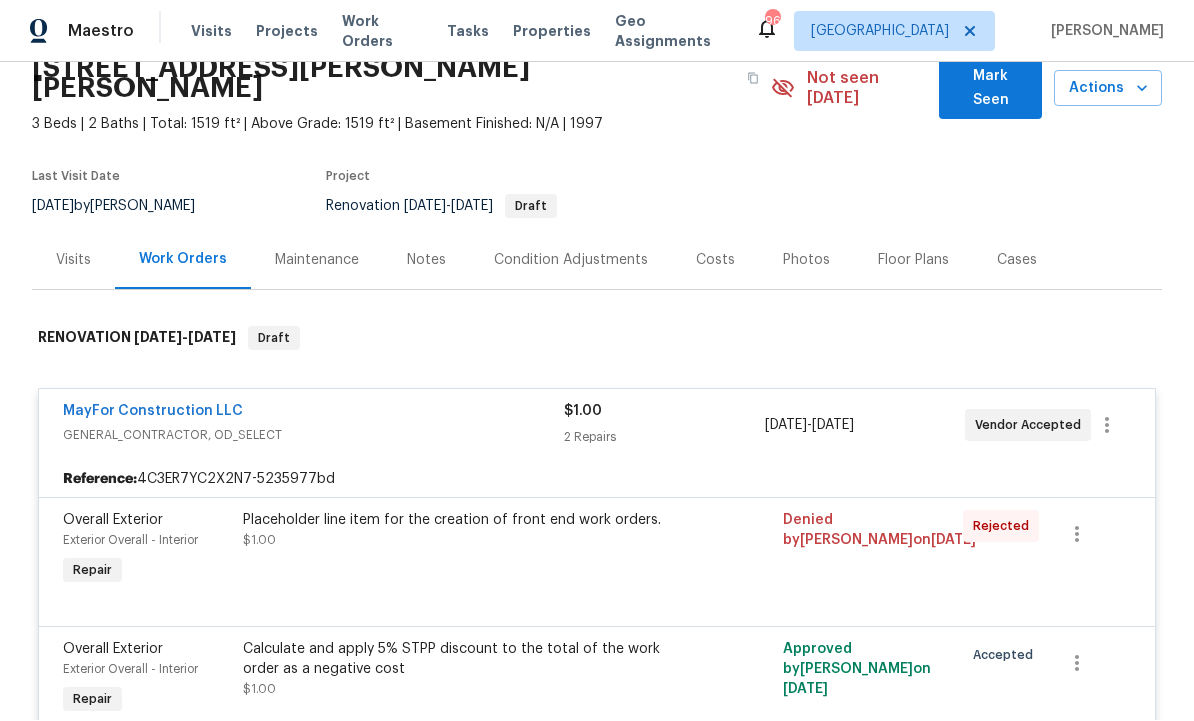 click on "MayFor Construction LLC" at bounding box center (153, 412) 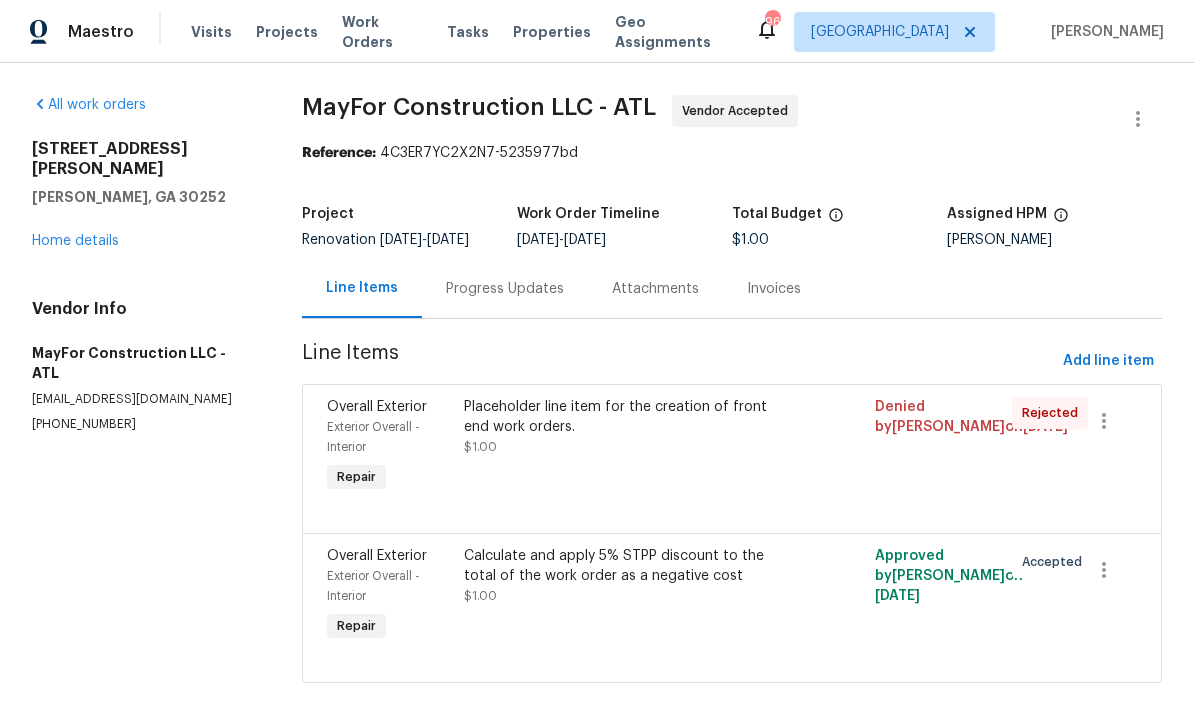 scroll, scrollTop: 36, scrollLeft: 0, axis: vertical 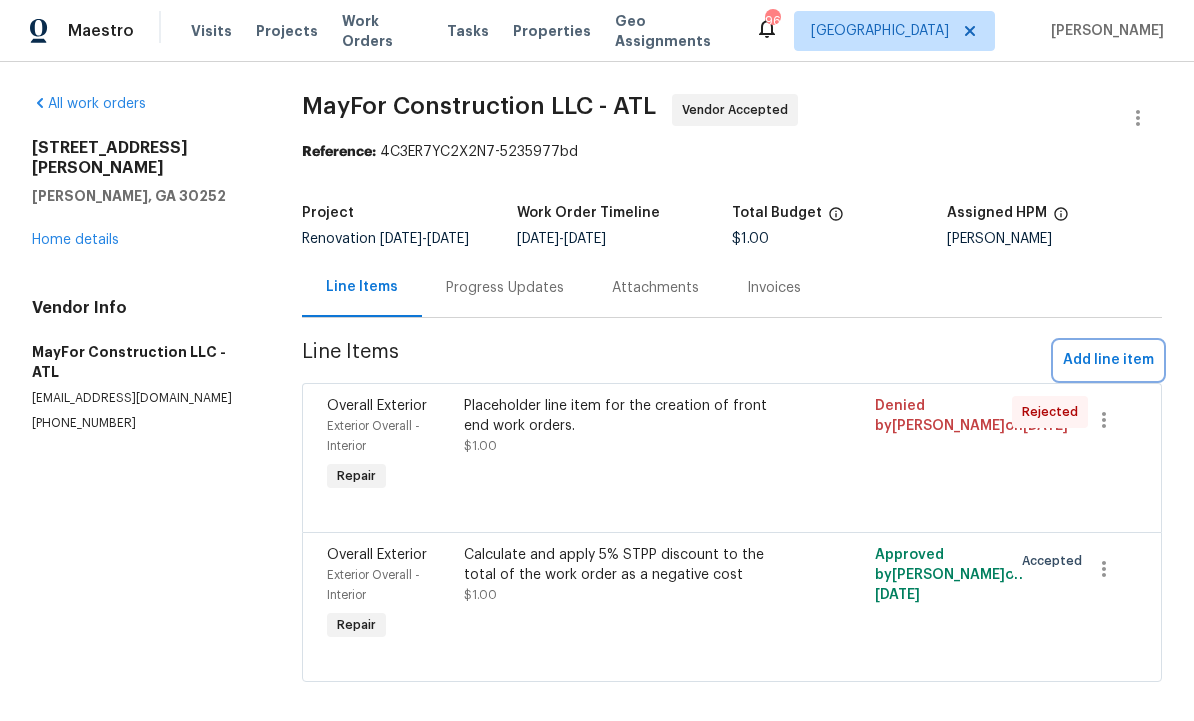 click on "Add line item" at bounding box center [1108, 361] 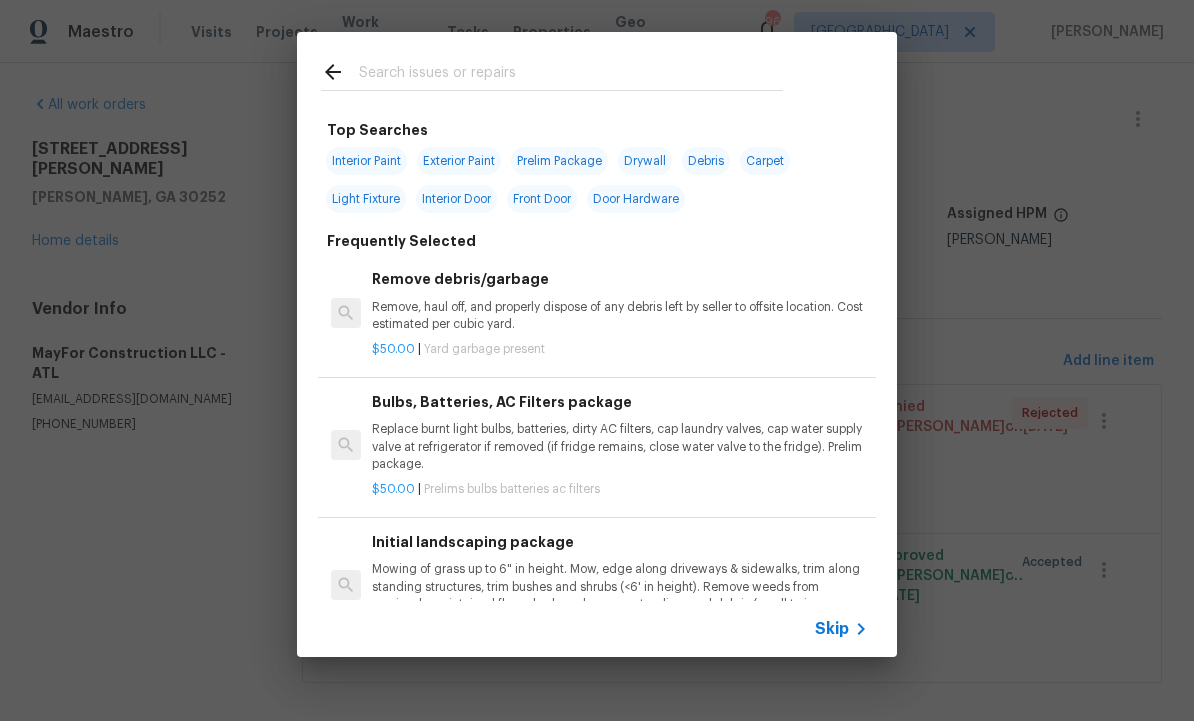 click on "Interior Paint" at bounding box center (366, 161) 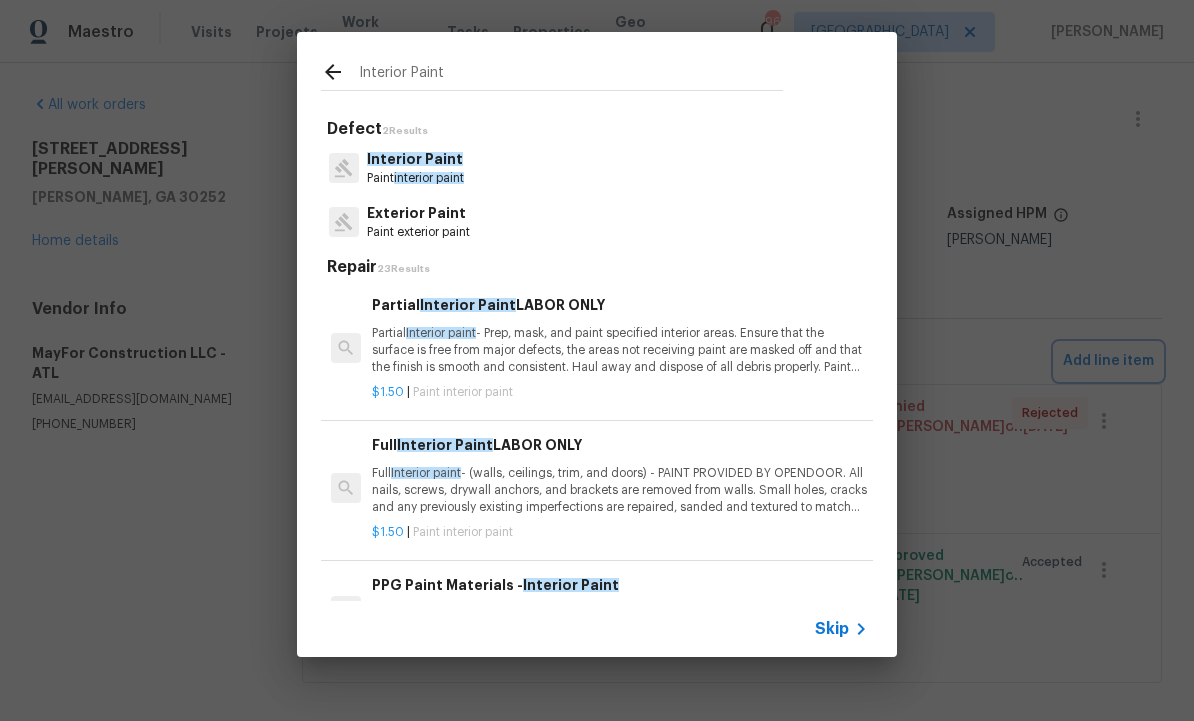 click on "Interior Paint Defect  2  Results Interior Paint Paint  interior paint Exterior Paint Paint exterior paint Repair  23  Results Partial  Interior Paint  LABOR ONLY Partial  Interior paint  - Prep, mask, and paint specified interior areas. Ensure that the surface is free from major defects, the areas not receiving paint are masked off and that the finish is smooth and consistent. Haul away and dispose of all debris properly. Paint will be delivered onsite, Purchased by Opendoor. $1.50   |   Paint interior paint Full  Interior Paint  LABOR ONLY Full  Interior paint $1.50   |   Paint interior paint PPG Paint Materials -  Interior Paint PPG Paint Materials ordered by Opendoor $1.00   |   Paint interior paint BRN / LISTED Interior Paint  line item for BRN or Listed WO $75.00   |   Paint interior paint Primer - Labor Only $0.40   |   Paint interior paint Add a Task HPM to detail $1.00   |   Paint interior paint NO CUT (OD BUYS PAINT) $1.40   |   Paint interior paint Additional Masking Additional masking/prep costs." at bounding box center (597, 344) 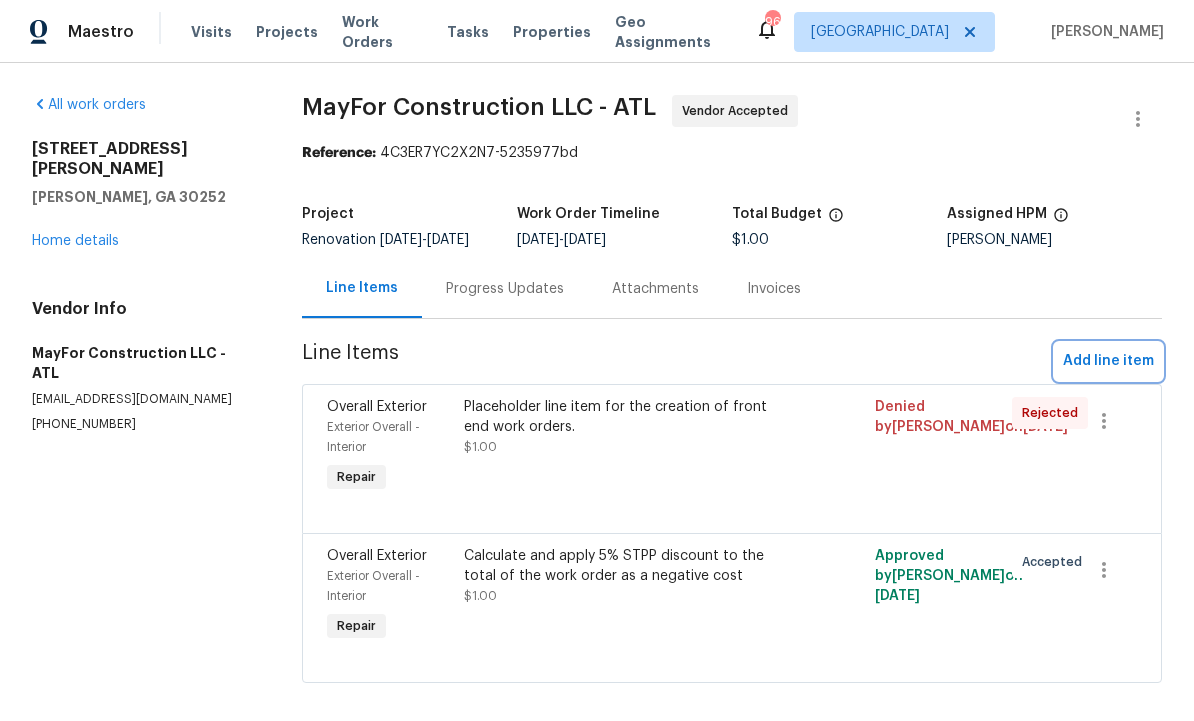 scroll, scrollTop: 0, scrollLeft: 0, axis: both 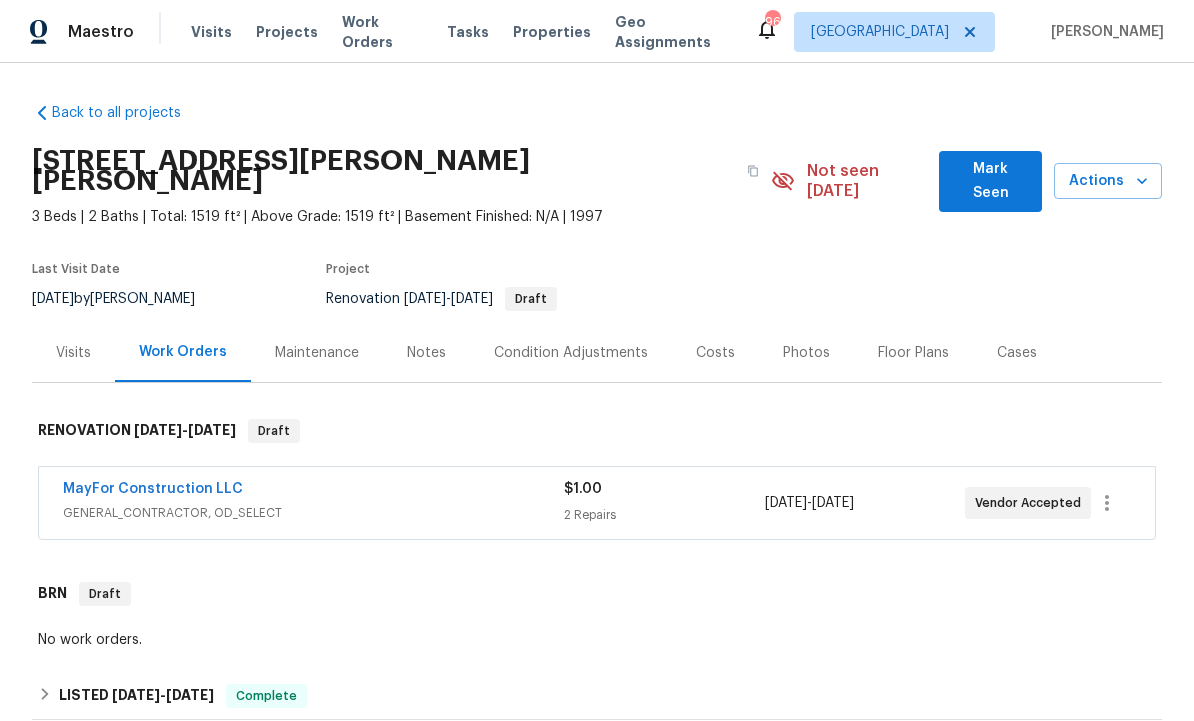 click on "Notes" at bounding box center (426, 353) 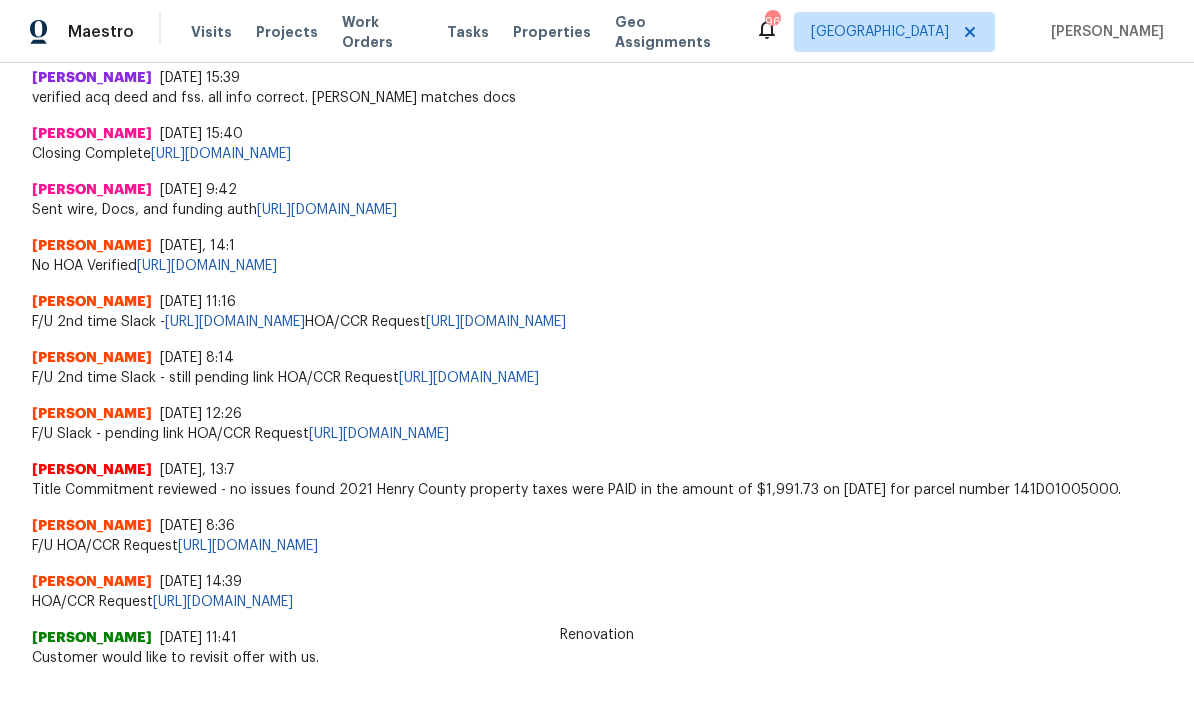 scroll, scrollTop: 1477, scrollLeft: 0, axis: vertical 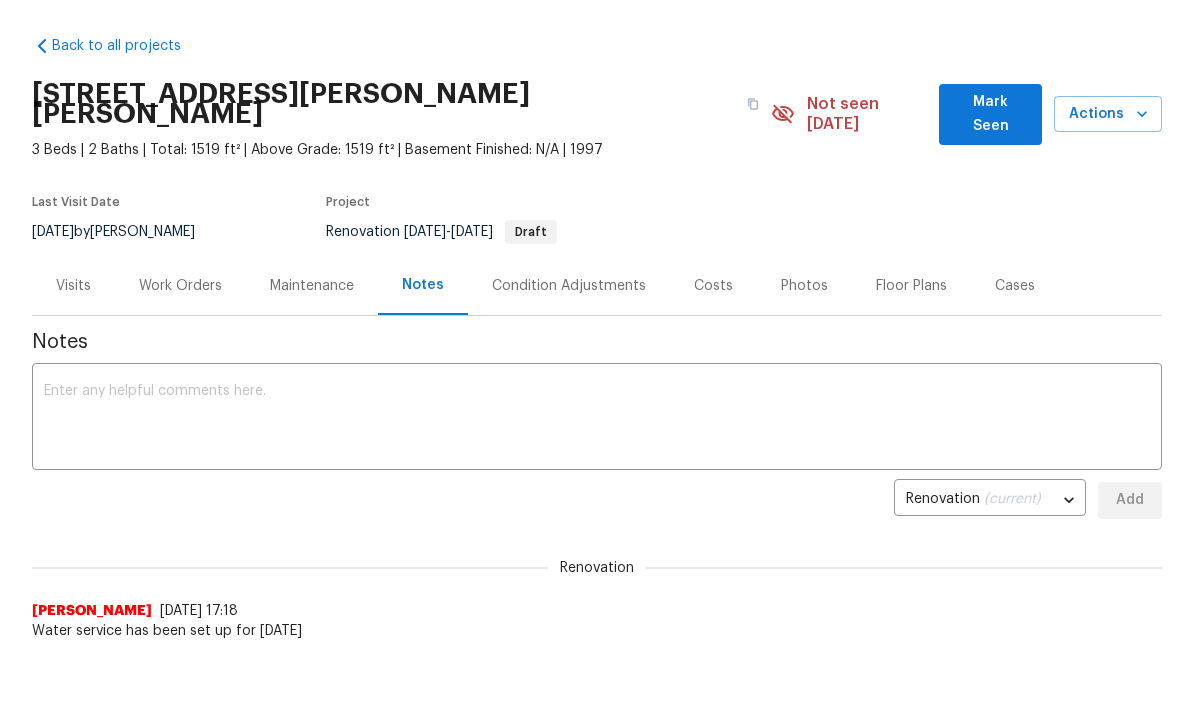 click at bounding box center [597, 419] 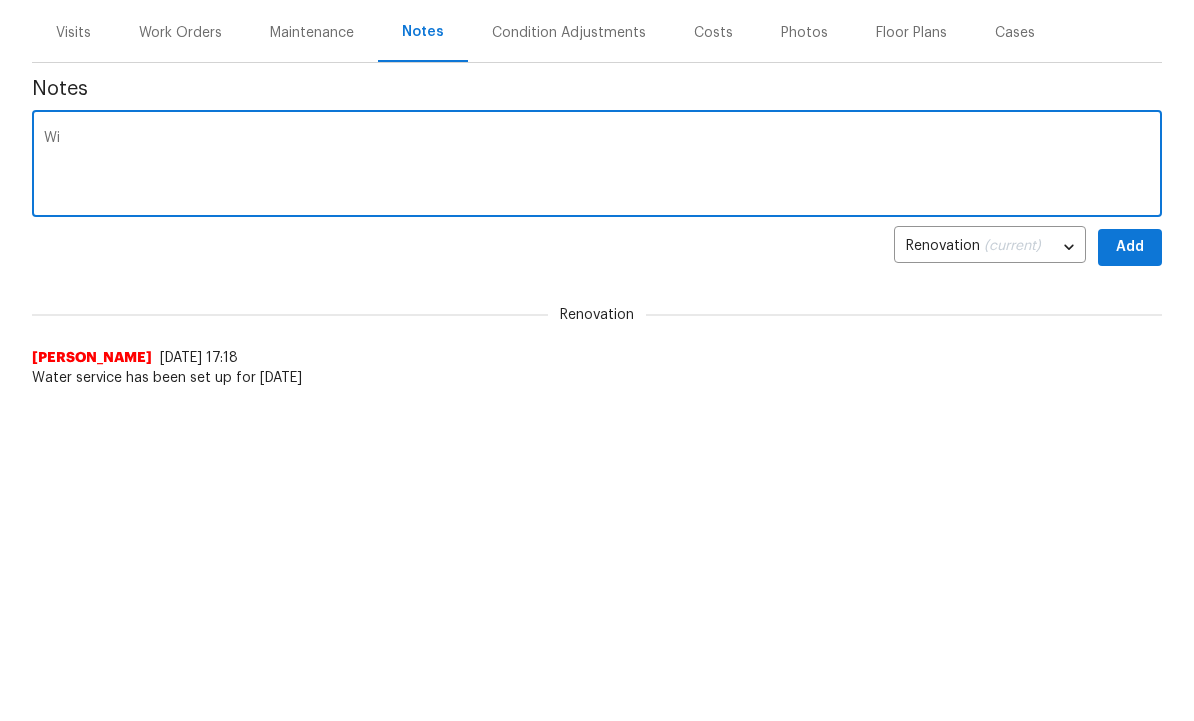type on "W" 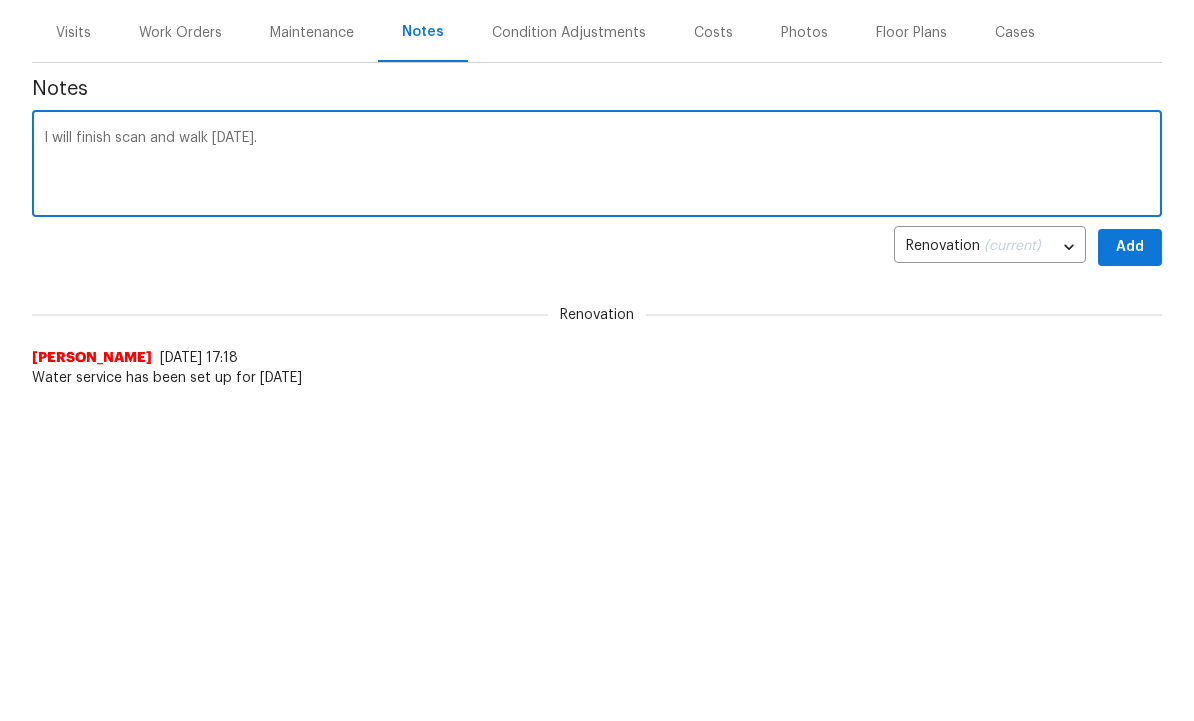 type on "I will finish scan and walk tomorrow." 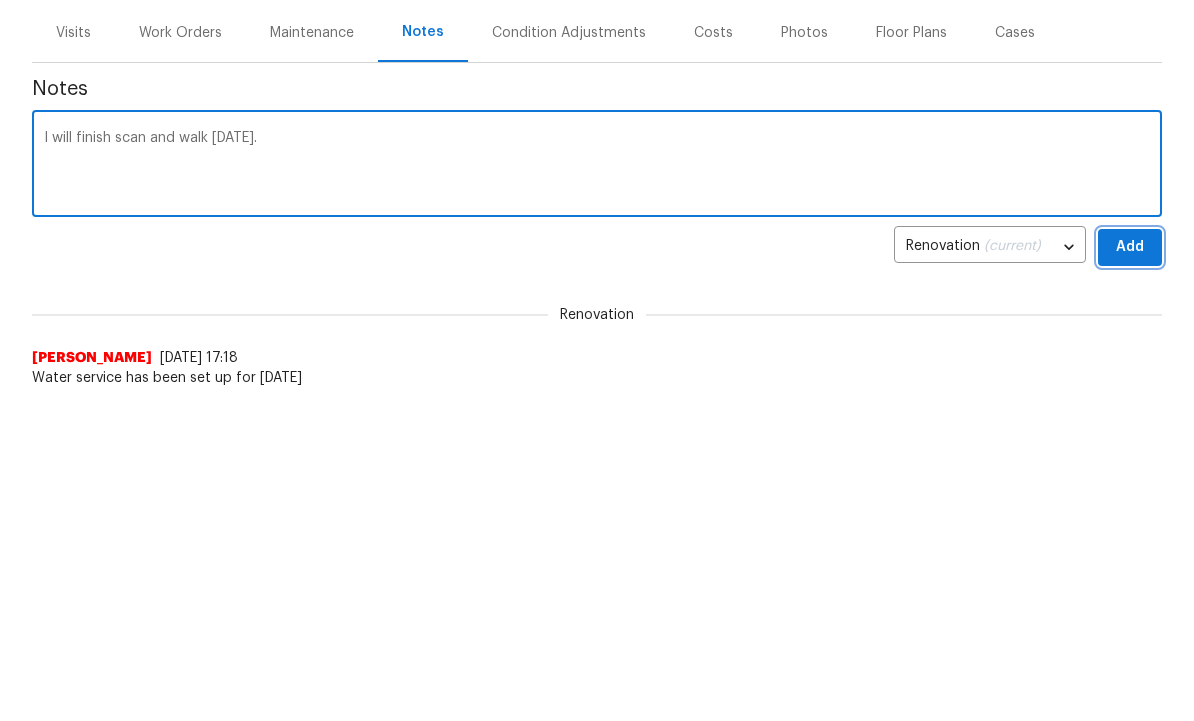 click on "Add" at bounding box center [1130, 500] 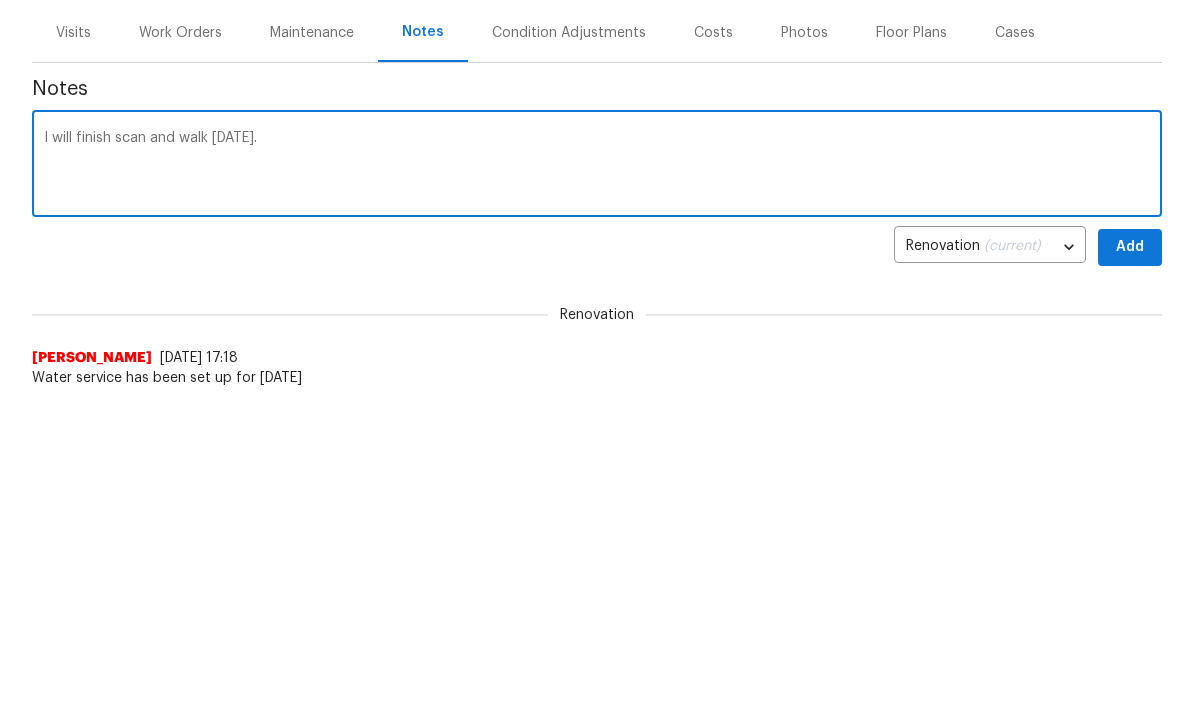 scroll, scrollTop: 320, scrollLeft: 0, axis: vertical 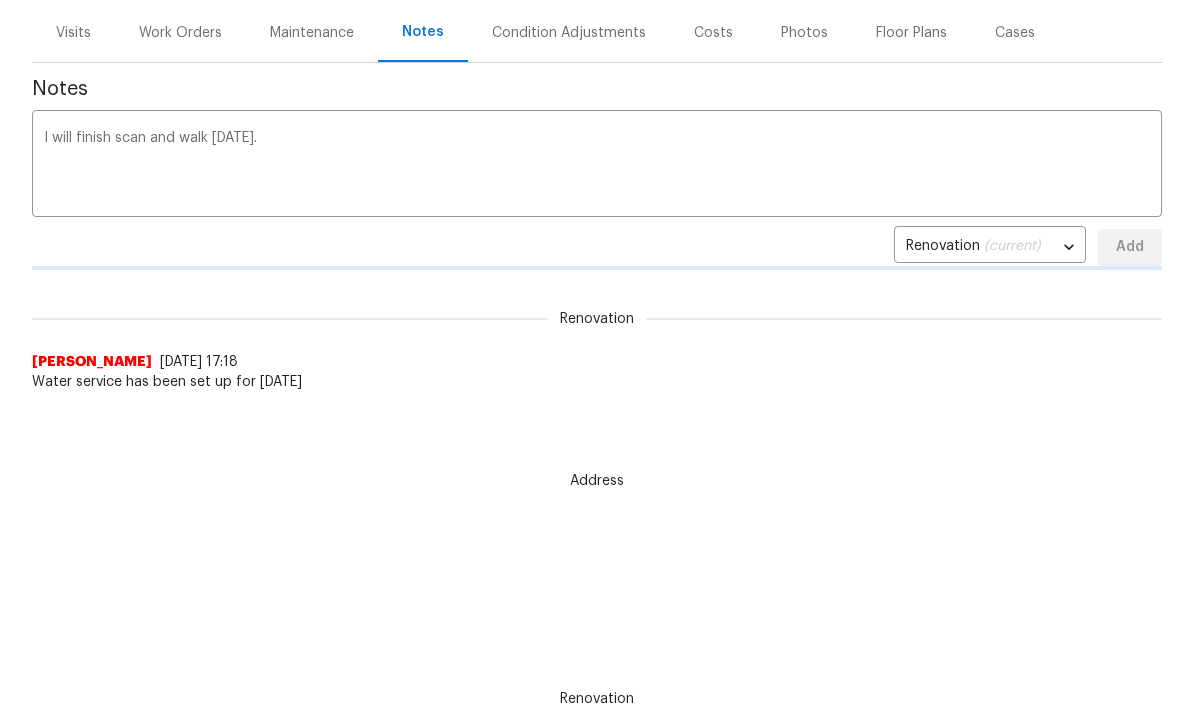 type 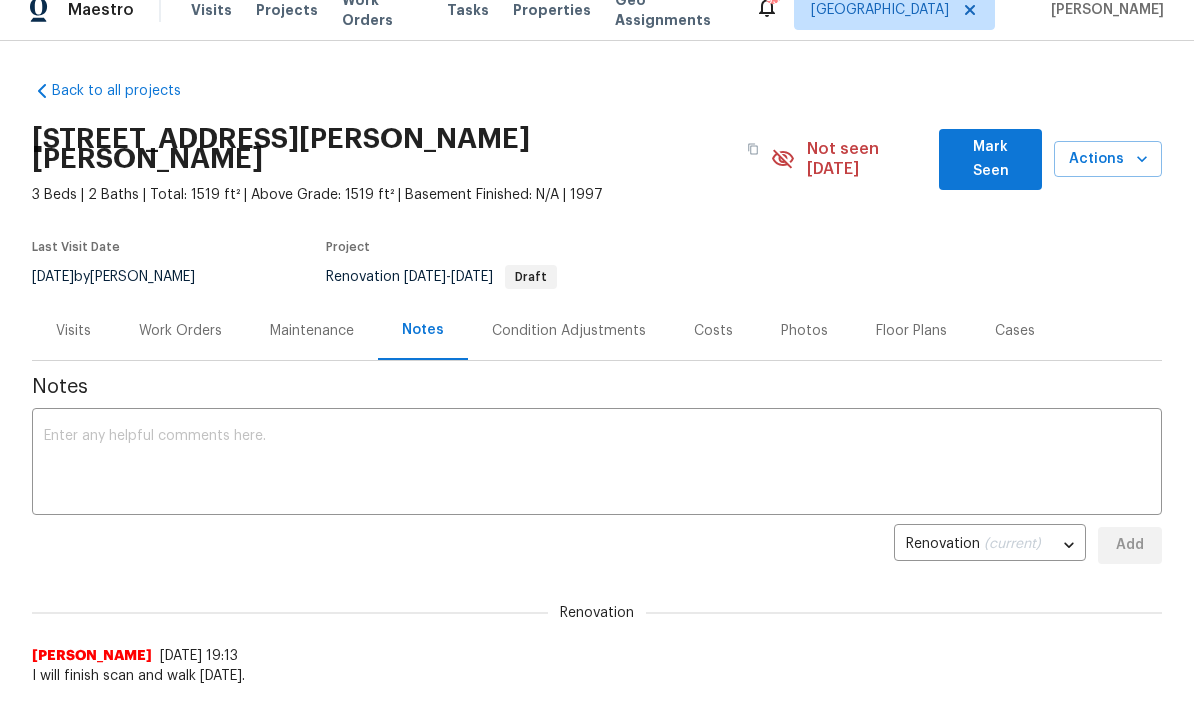 scroll, scrollTop: 0, scrollLeft: 0, axis: both 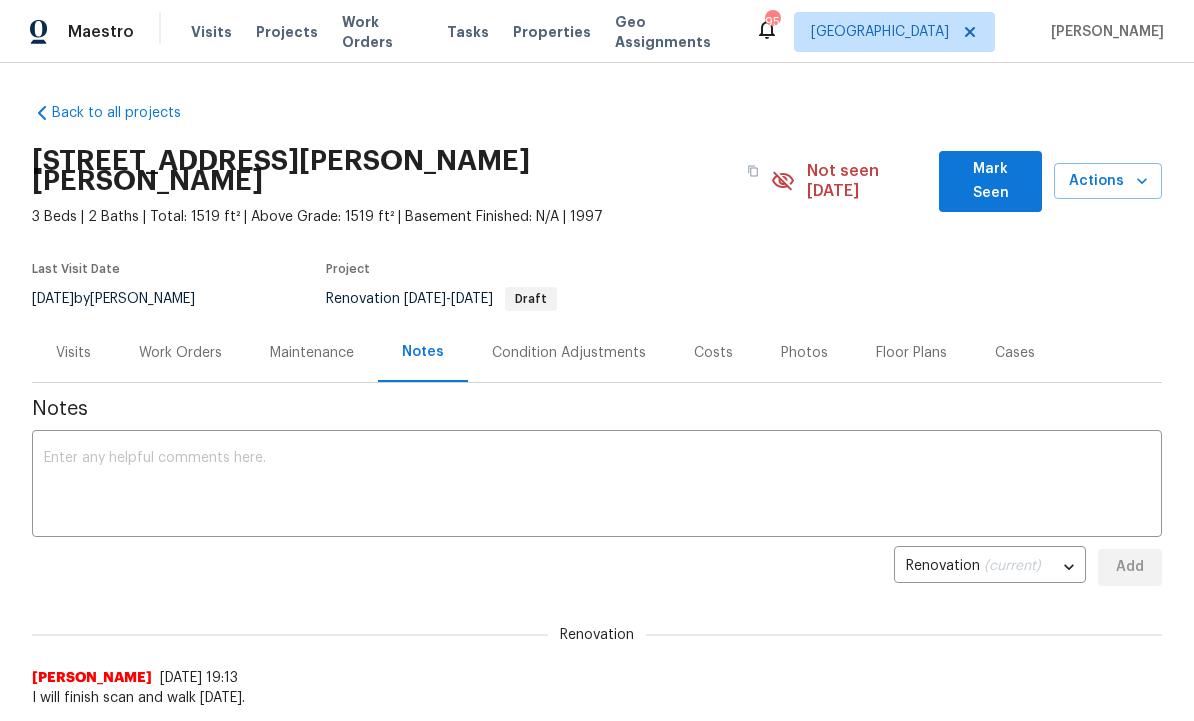 click on "Work Orders" at bounding box center (180, 353) 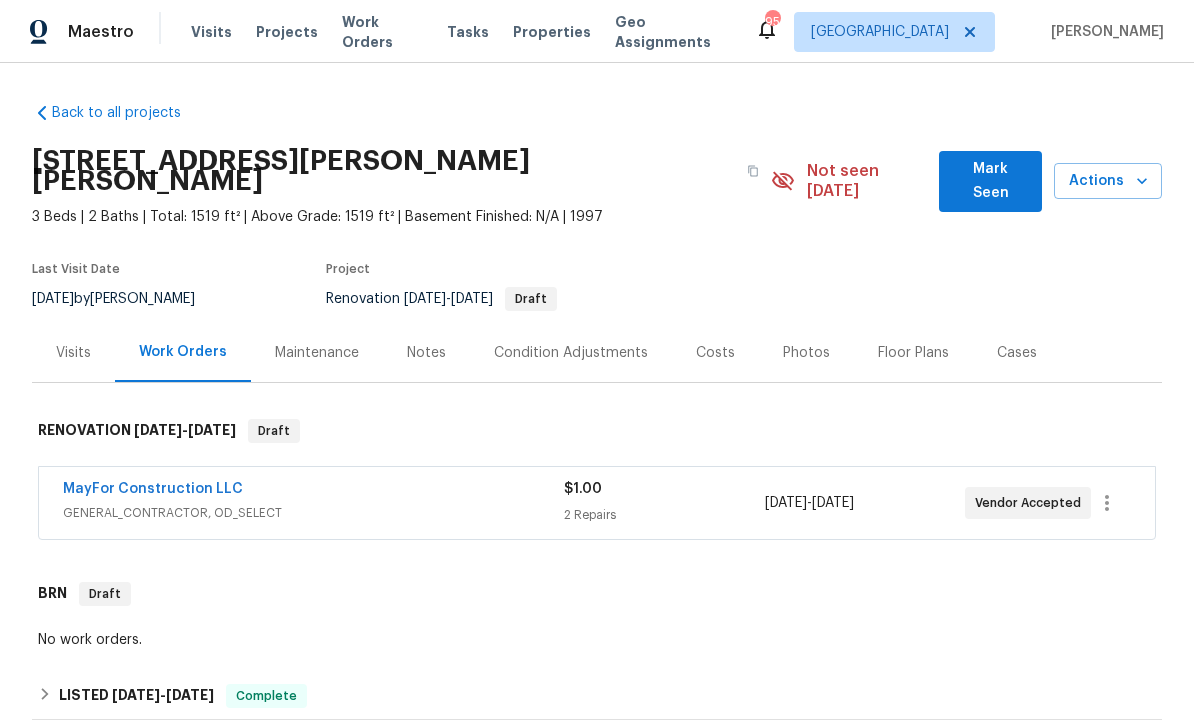 scroll, scrollTop: 0, scrollLeft: 0, axis: both 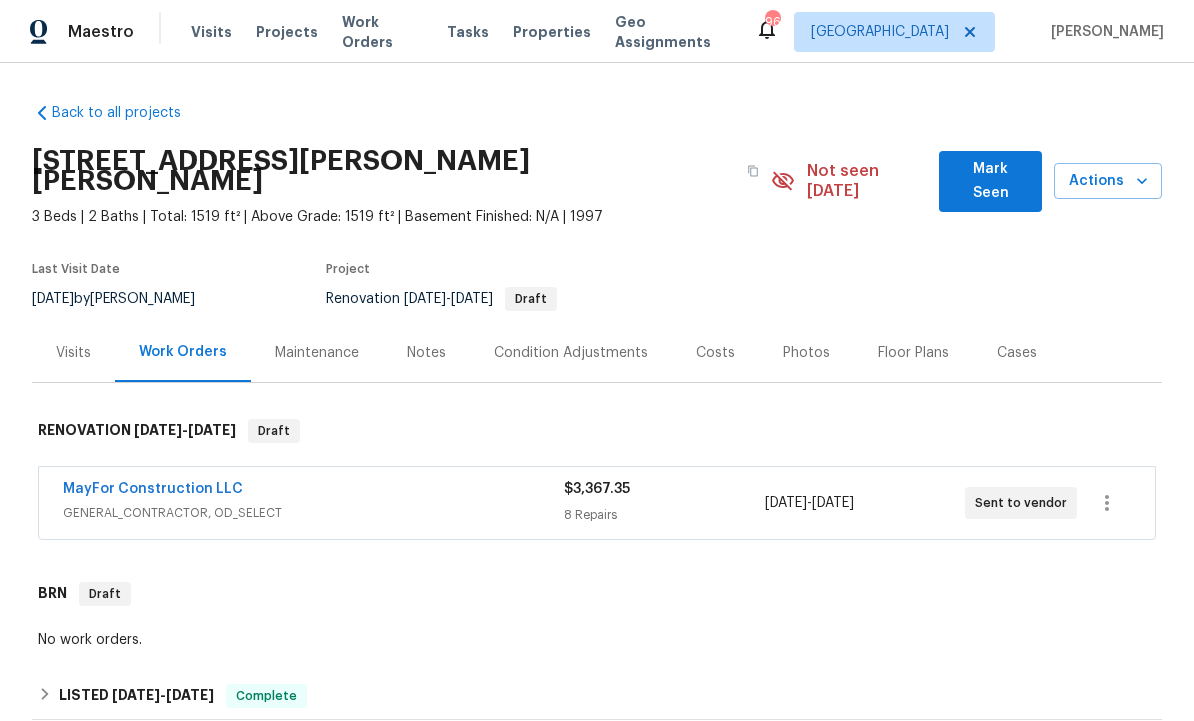 click on "MayFor Construction LLC" at bounding box center [153, 489] 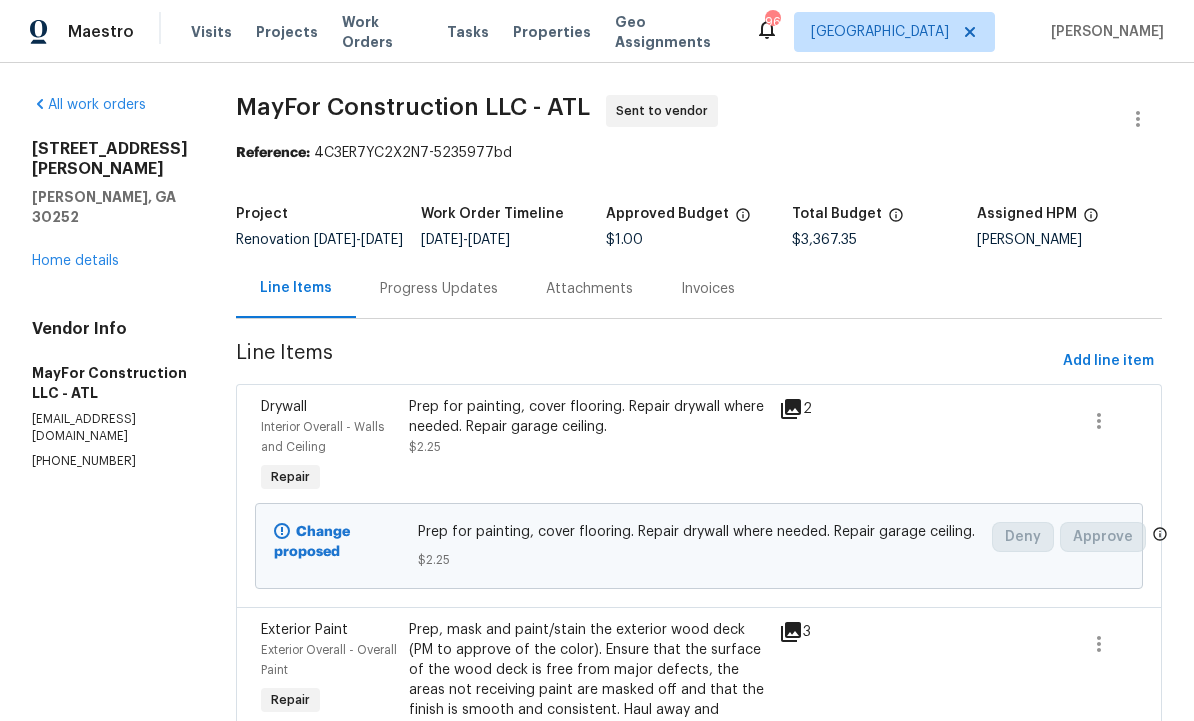 scroll, scrollTop: 0, scrollLeft: 0, axis: both 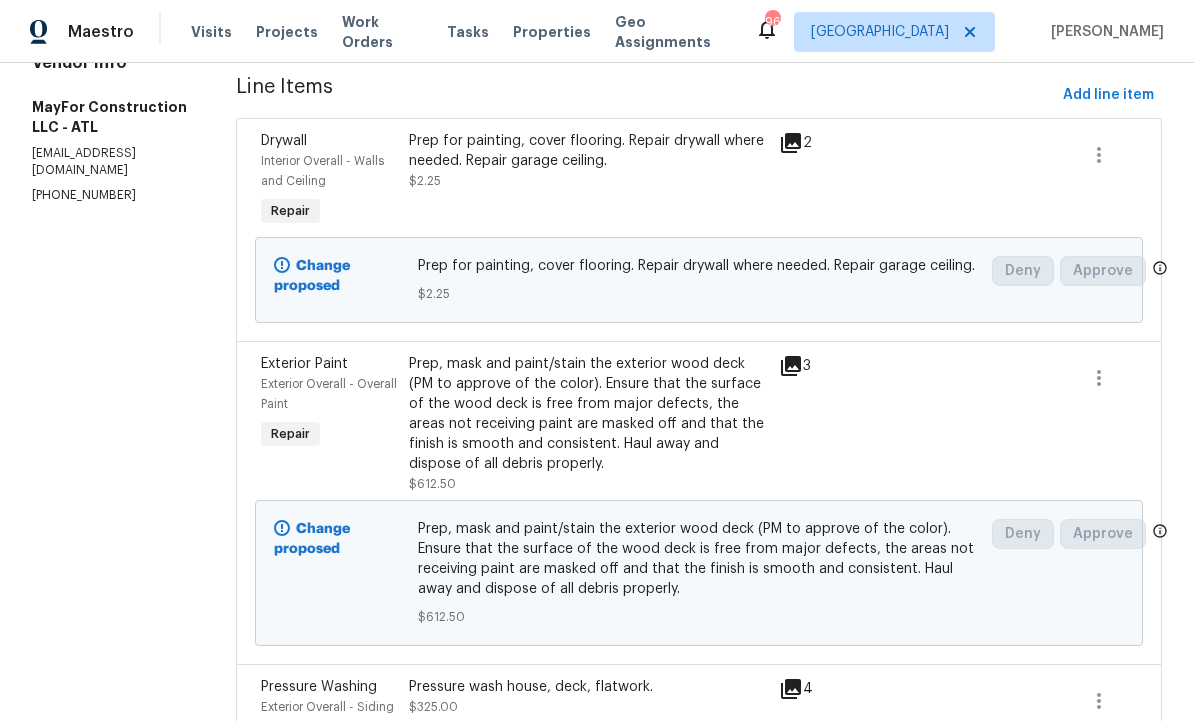 click on "Prep, mask and paint/stain the exterior wood deck  (PM to approve of the color). Ensure that the surface of the wood deck is free from major defects, the areas not receiving paint are masked off and that the finish is smooth and consistent. Haul away and dispose of all debris properly." at bounding box center [588, 414] 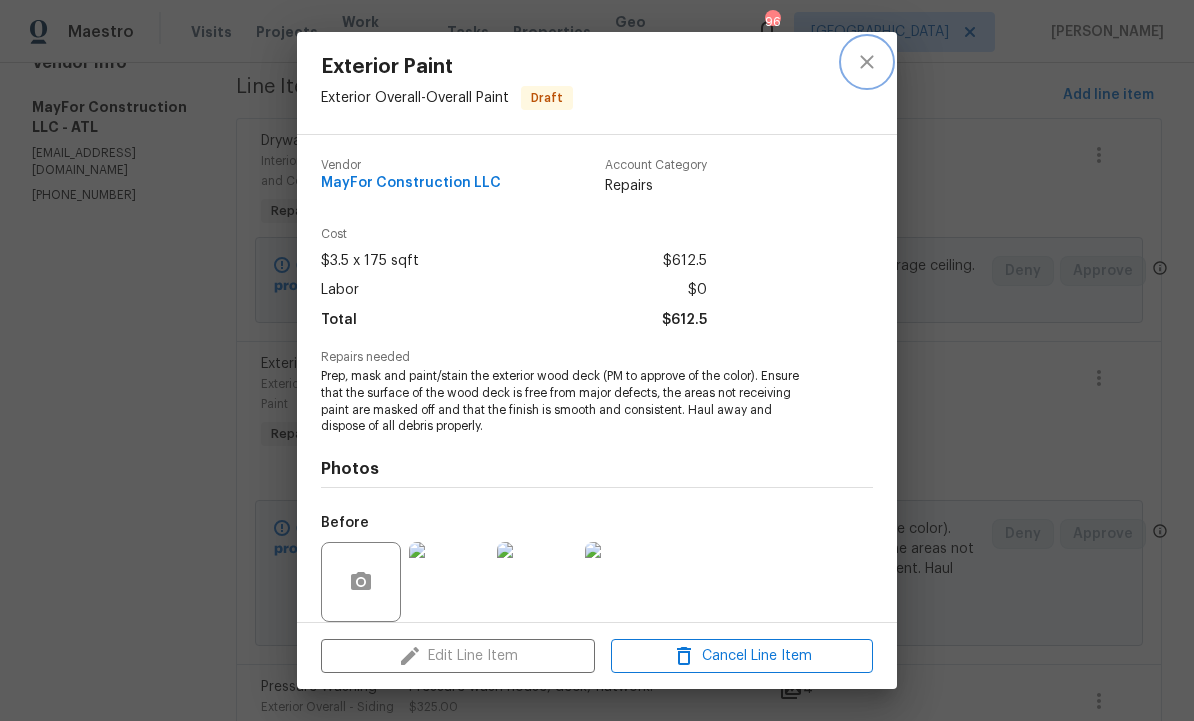 click 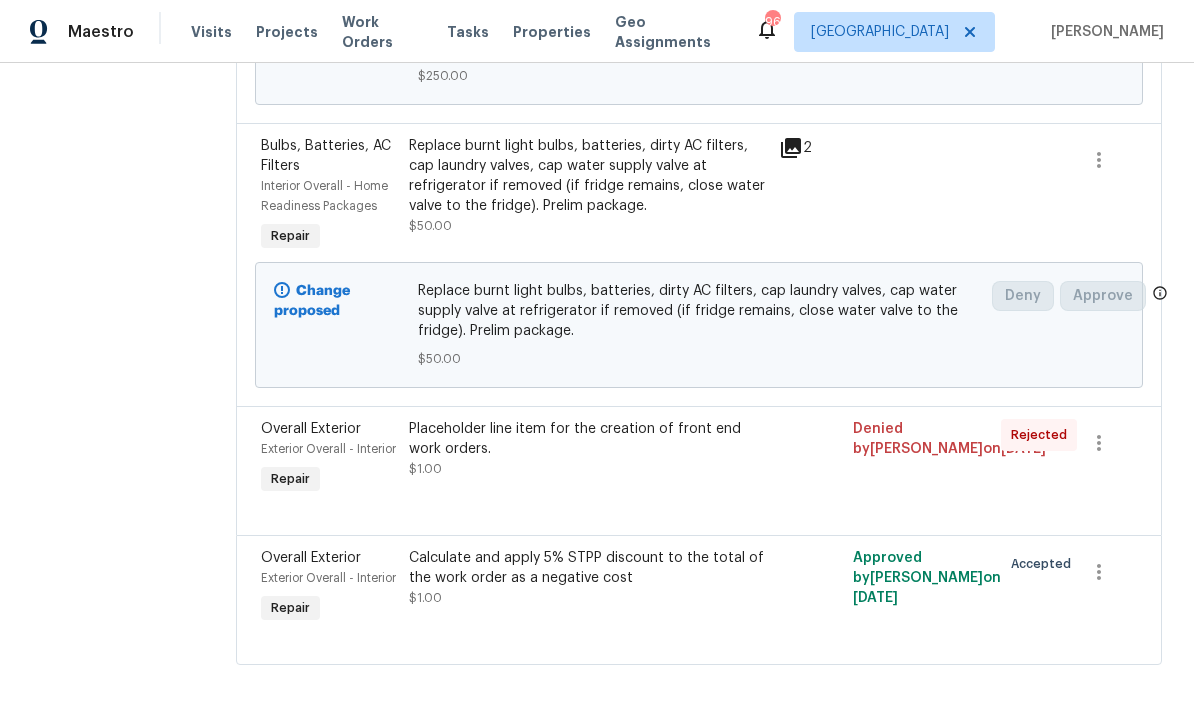 scroll, scrollTop: 2596, scrollLeft: 0, axis: vertical 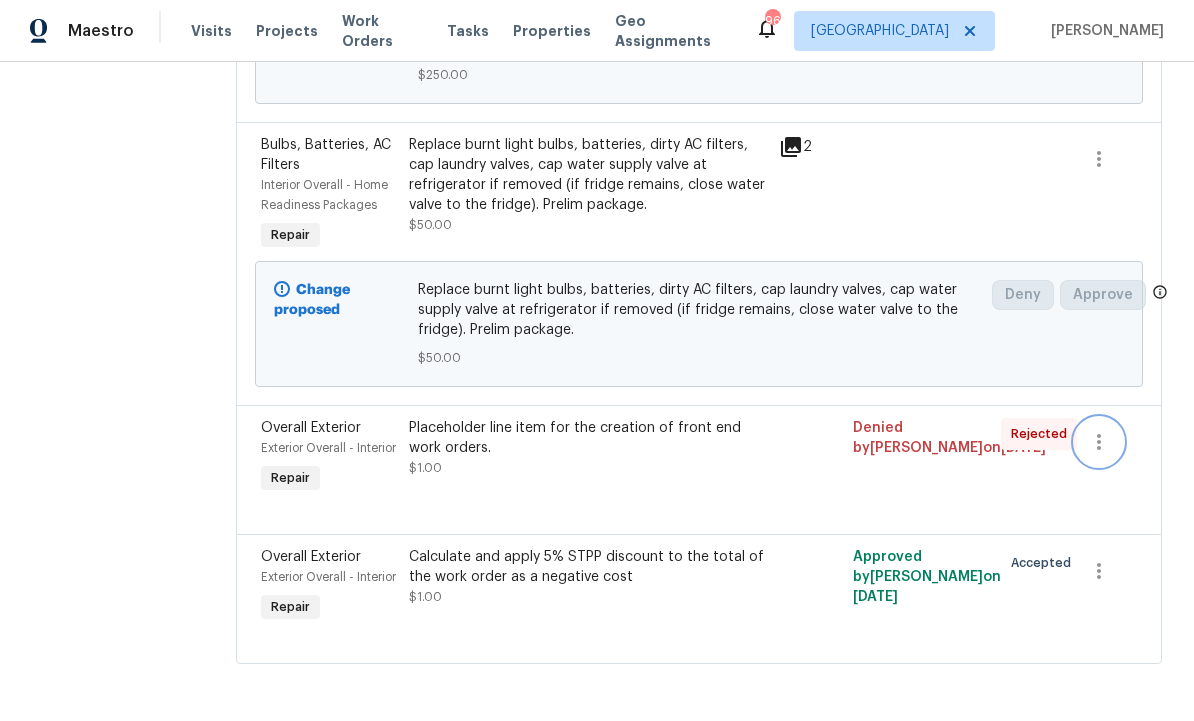 click 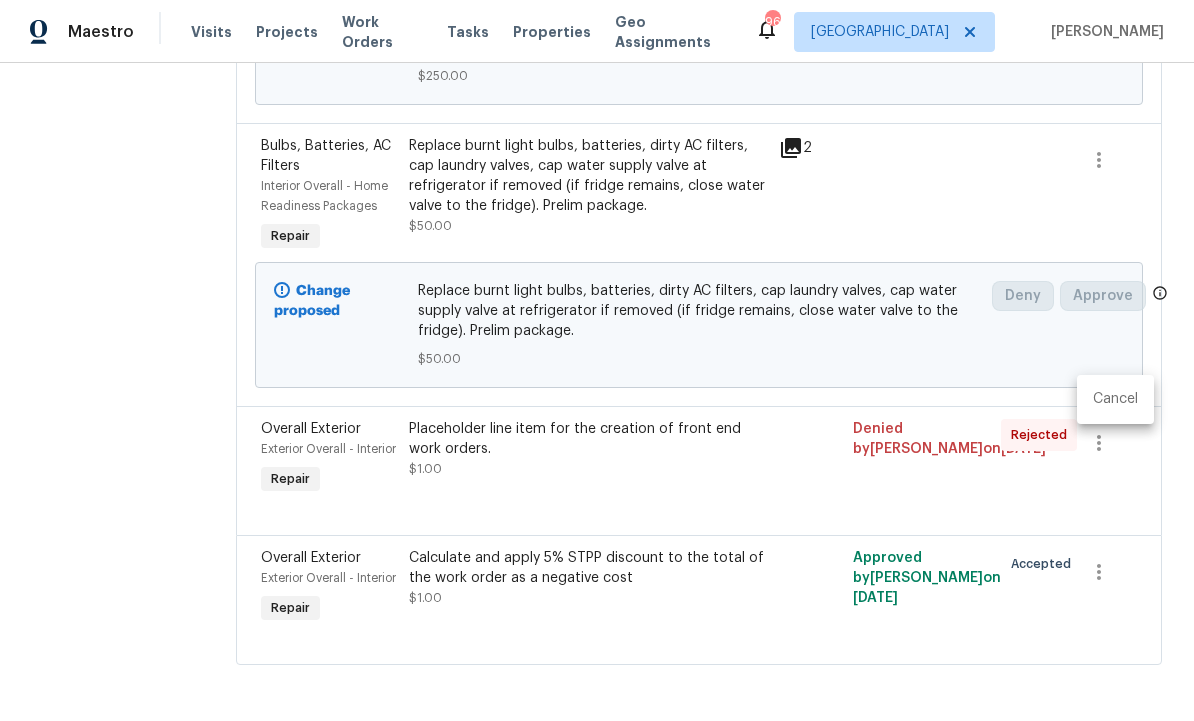 click on "Cancel" at bounding box center [1115, 399] 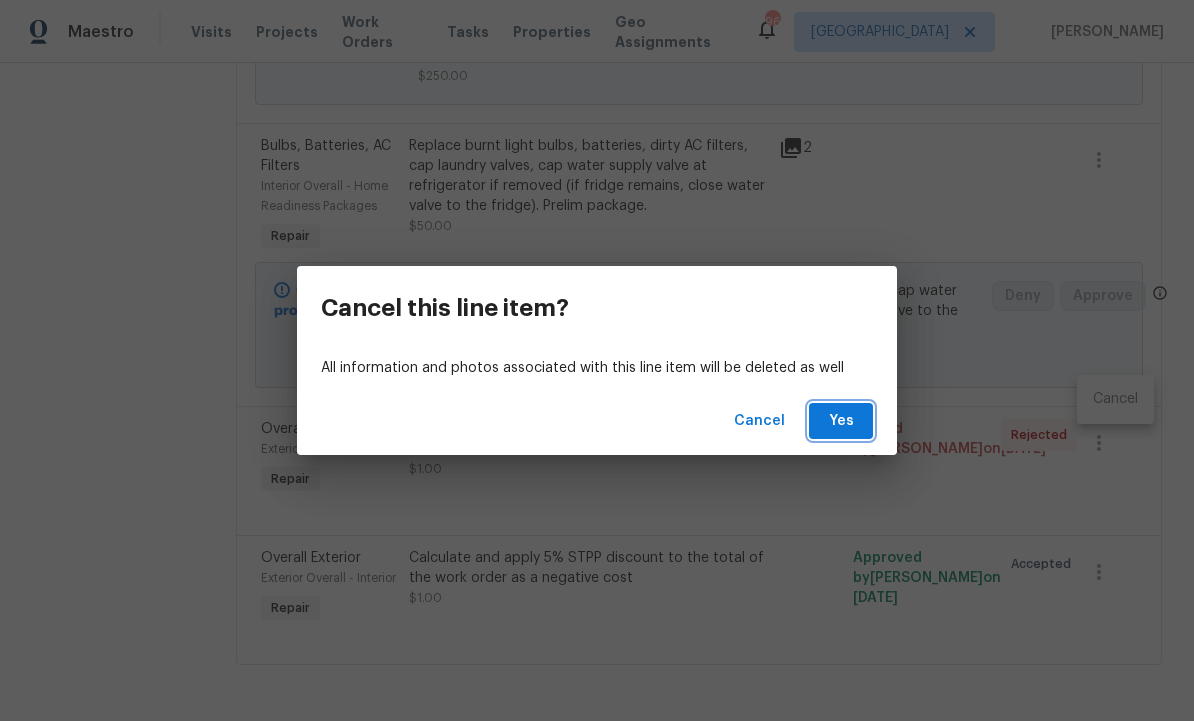click on "Yes" at bounding box center [841, 421] 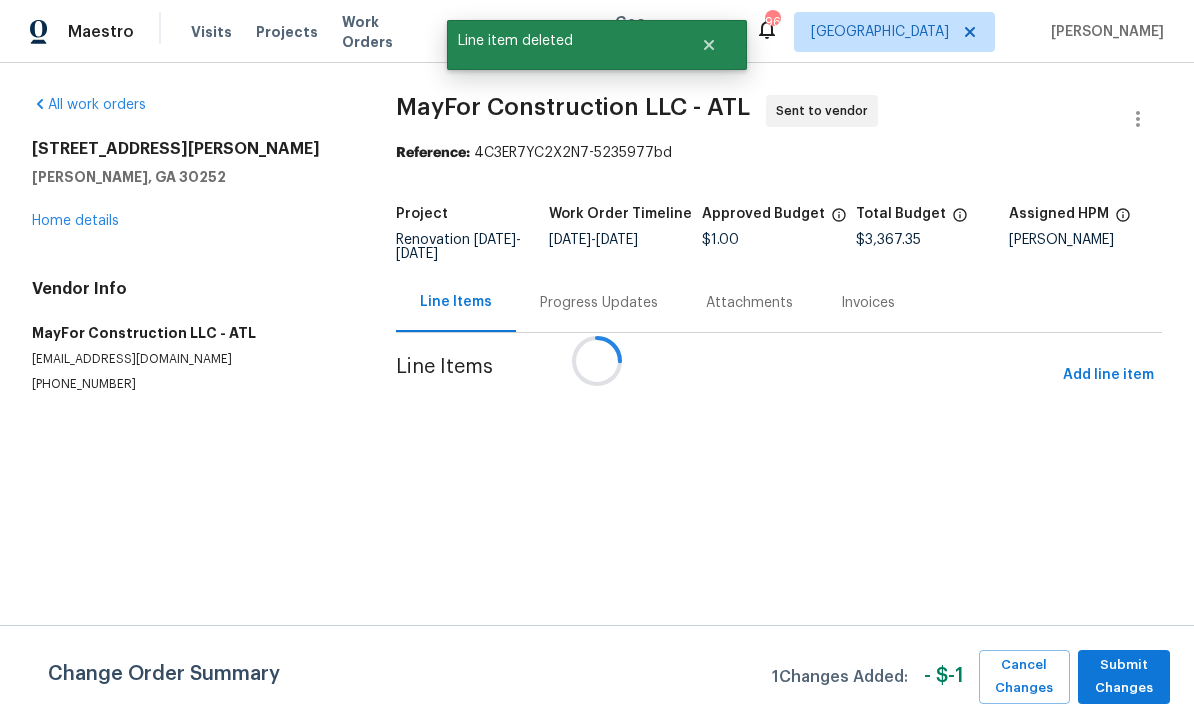 scroll, scrollTop: 0, scrollLeft: 0, axis: both 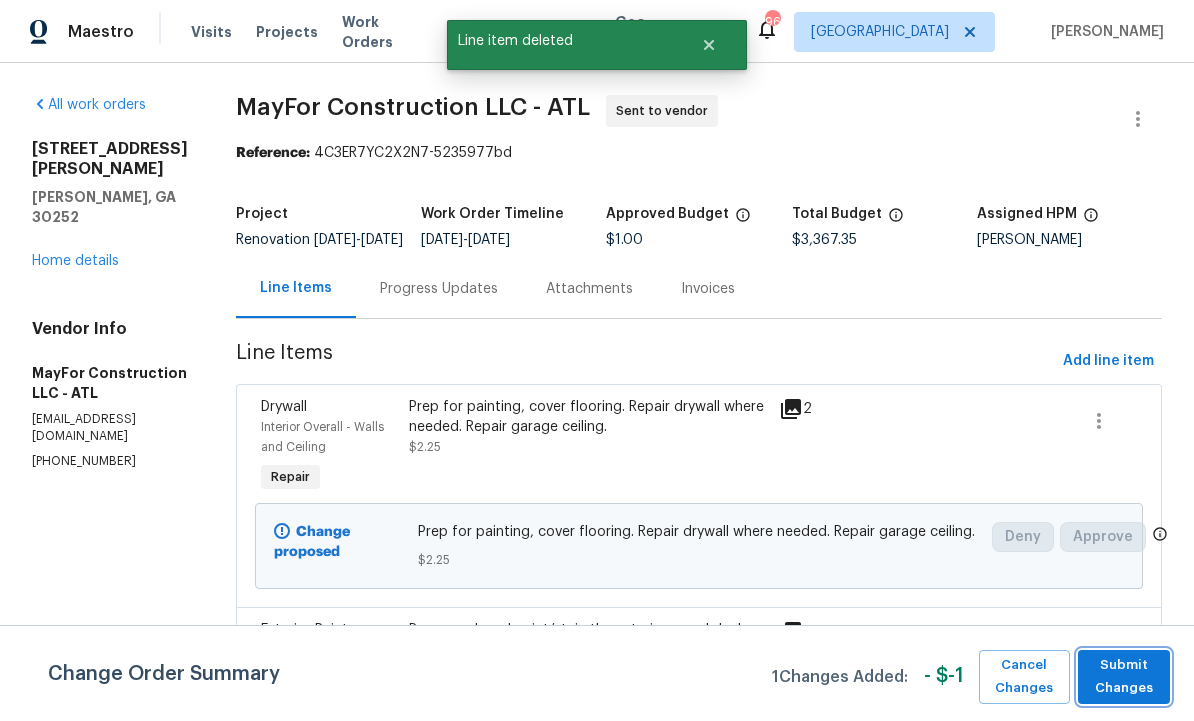 click on "Submit Changes" at bounding box center (1124, 677) 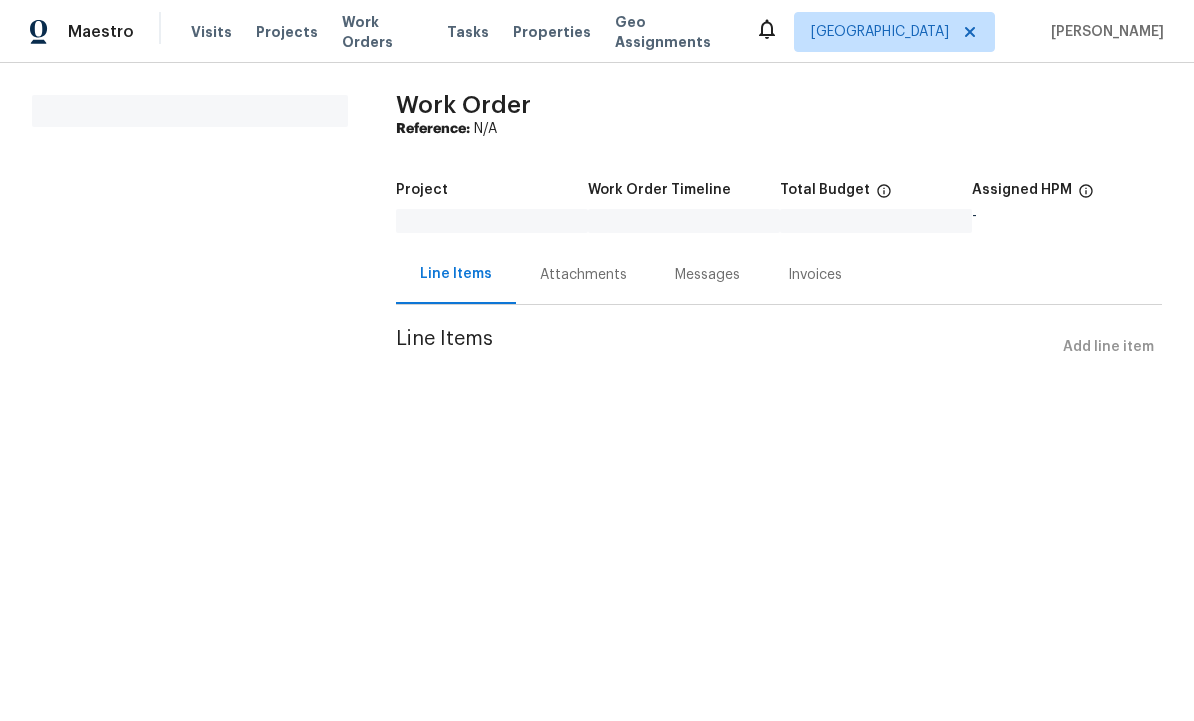 scroll, scrollTop: 0, scrollLeft: 0, axis: both 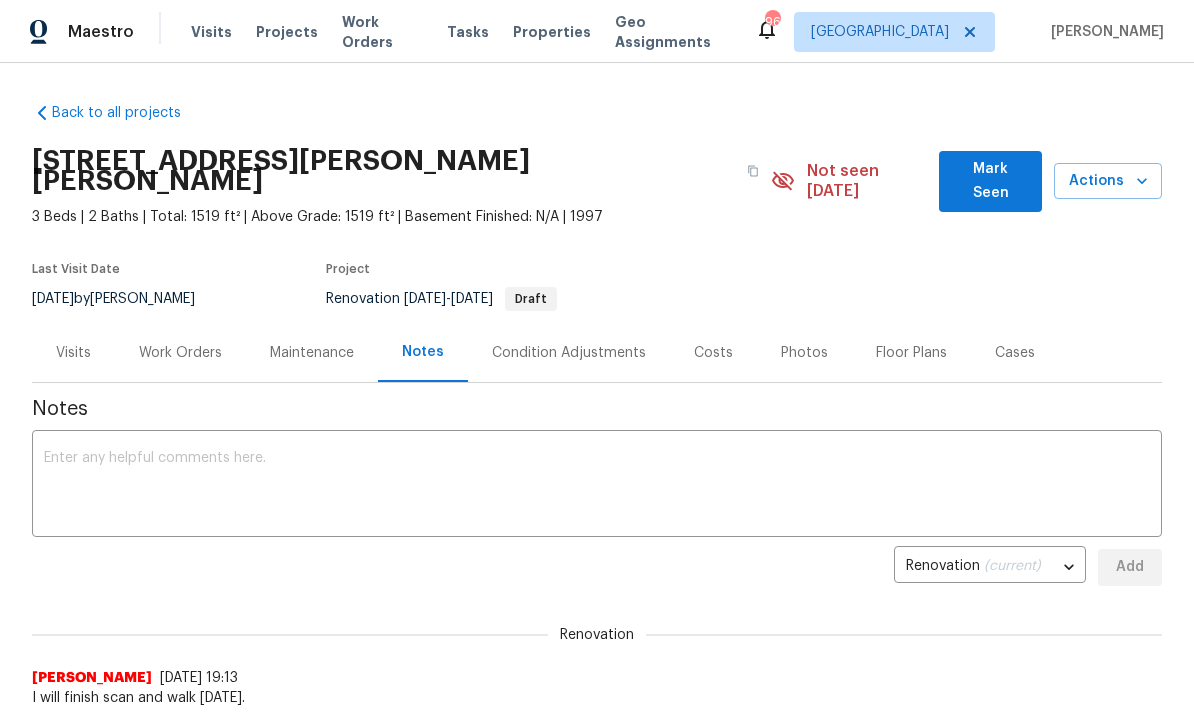 click on "Work Orders" at bounding box center (180, 353) 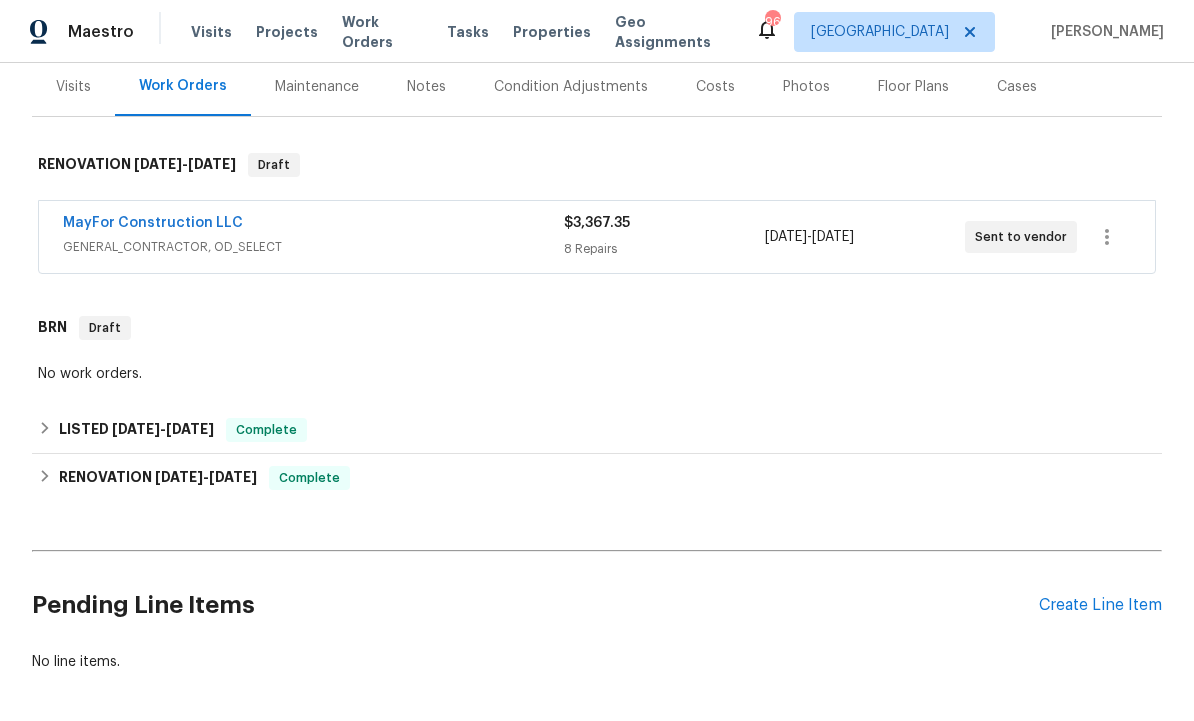 scroll, scrollTop: 265, scrollLeft: 0, axis: vertical 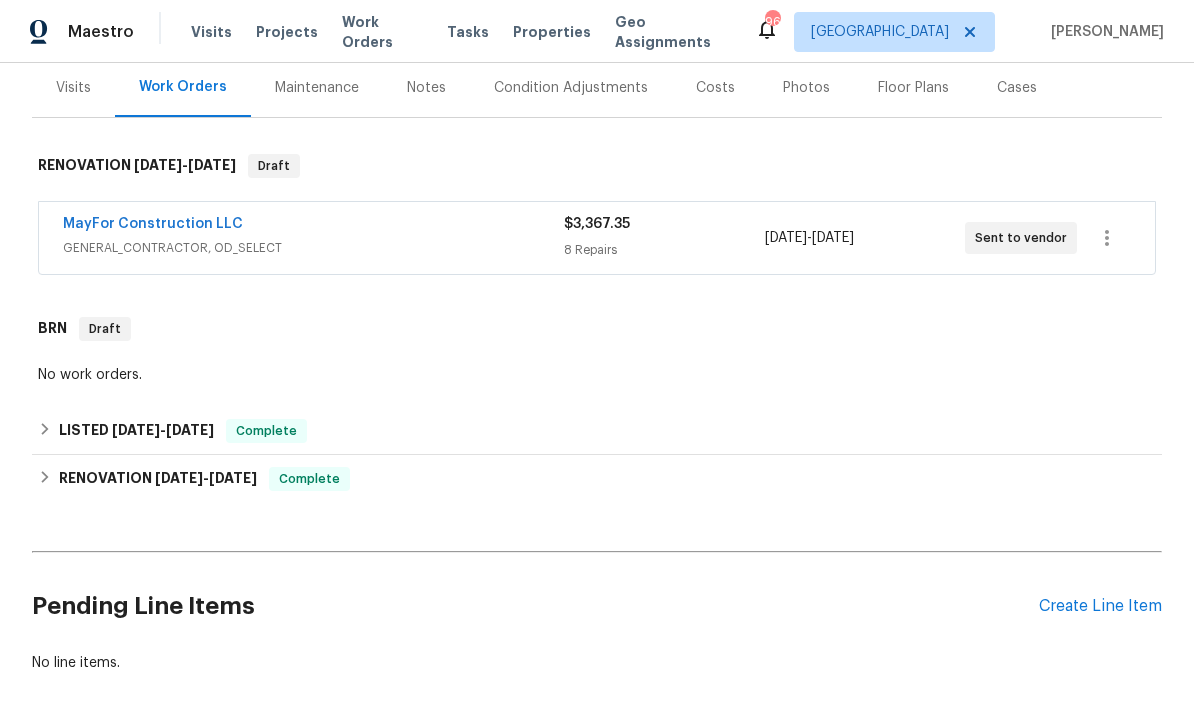 click on "Create Line Item" at bounding box center [1100, 606] 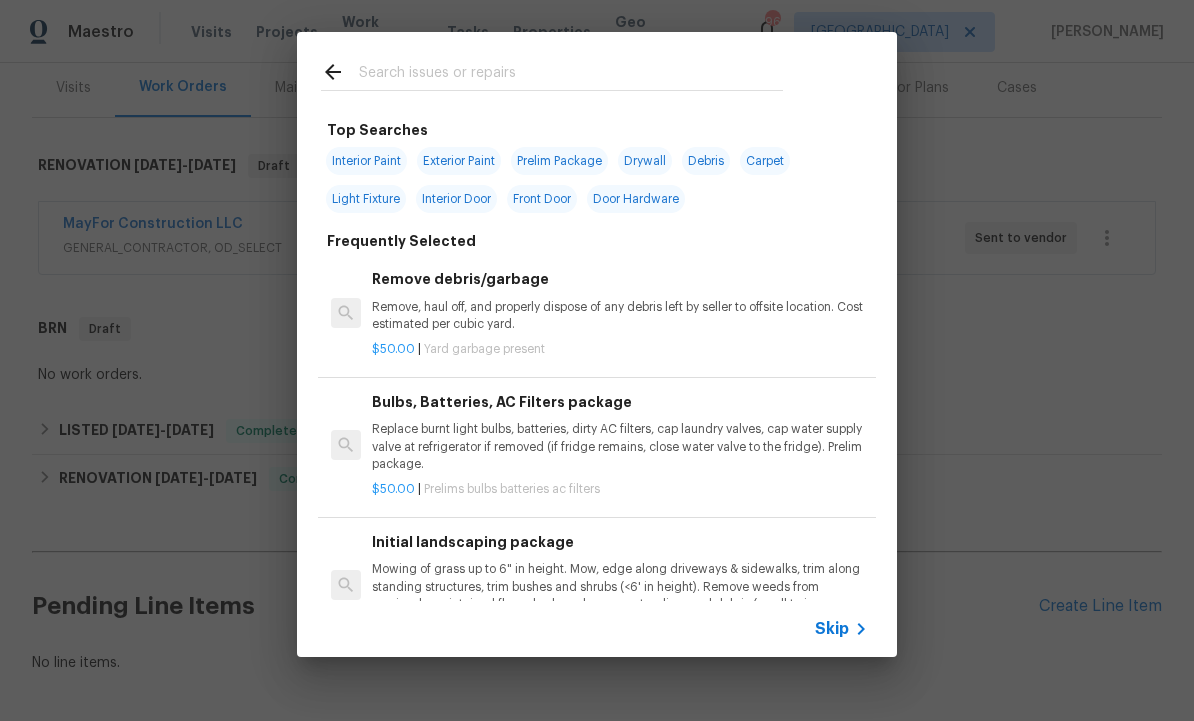 click at bounding box center (571, 75) 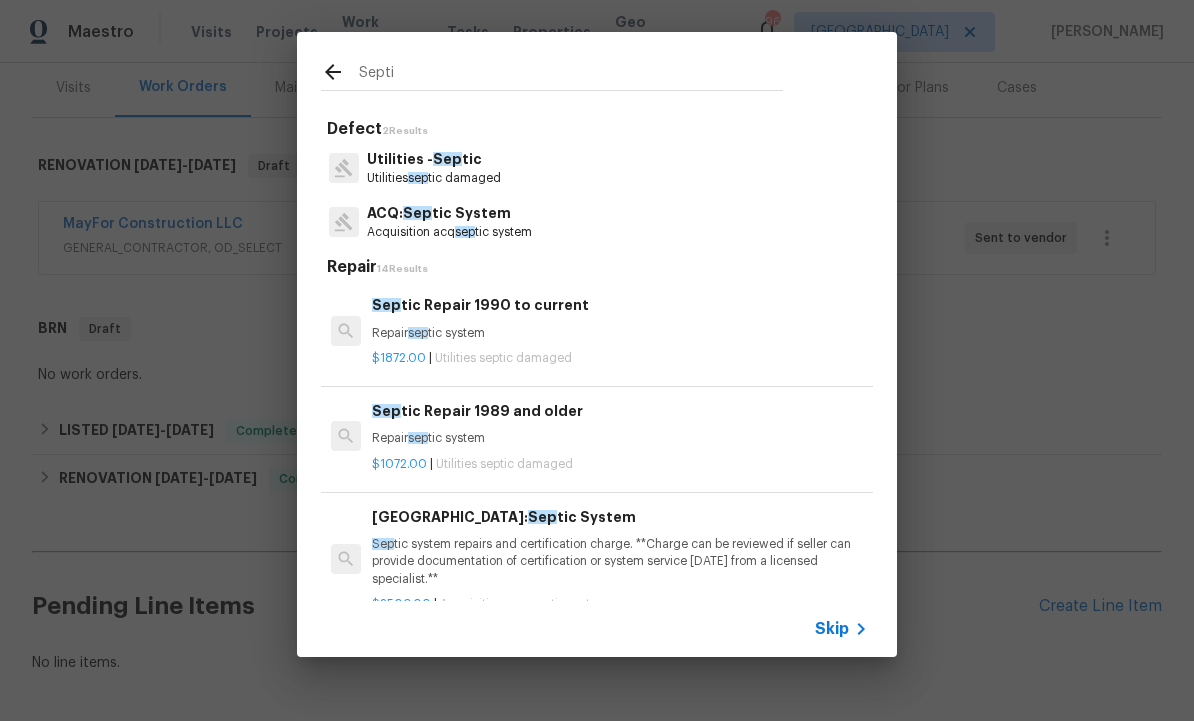 type on "Septic" 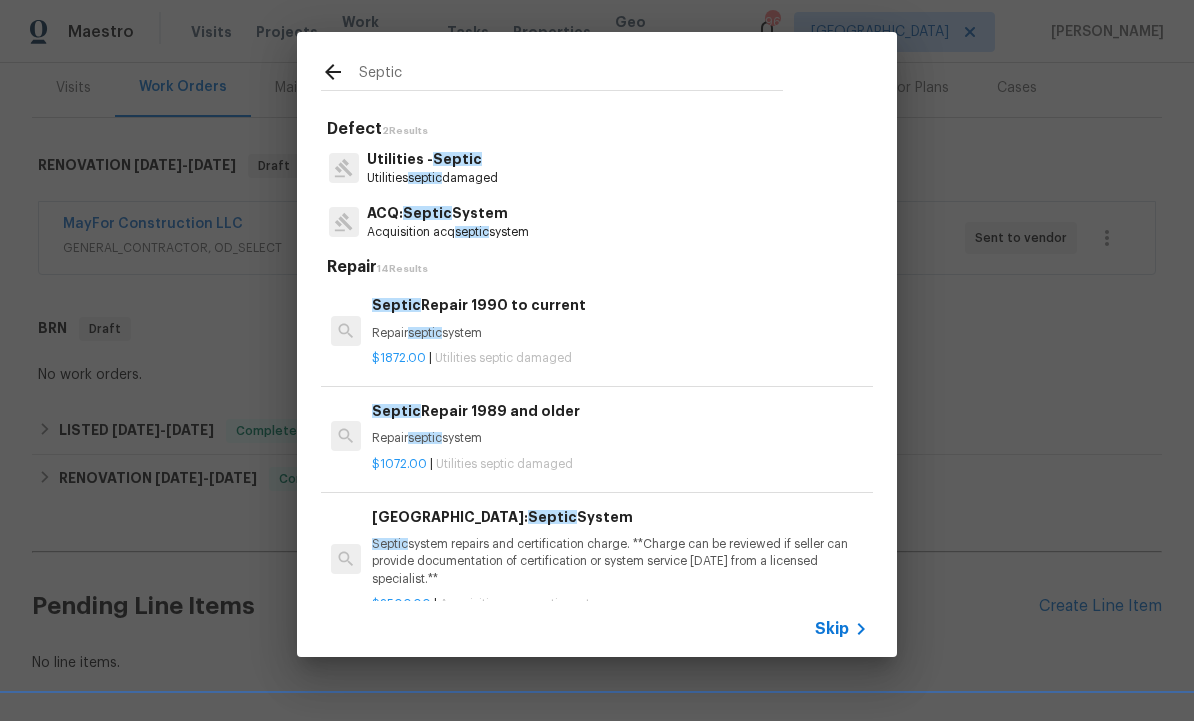 click on "Utilities -  Septic" at bounding box center (432, 159) 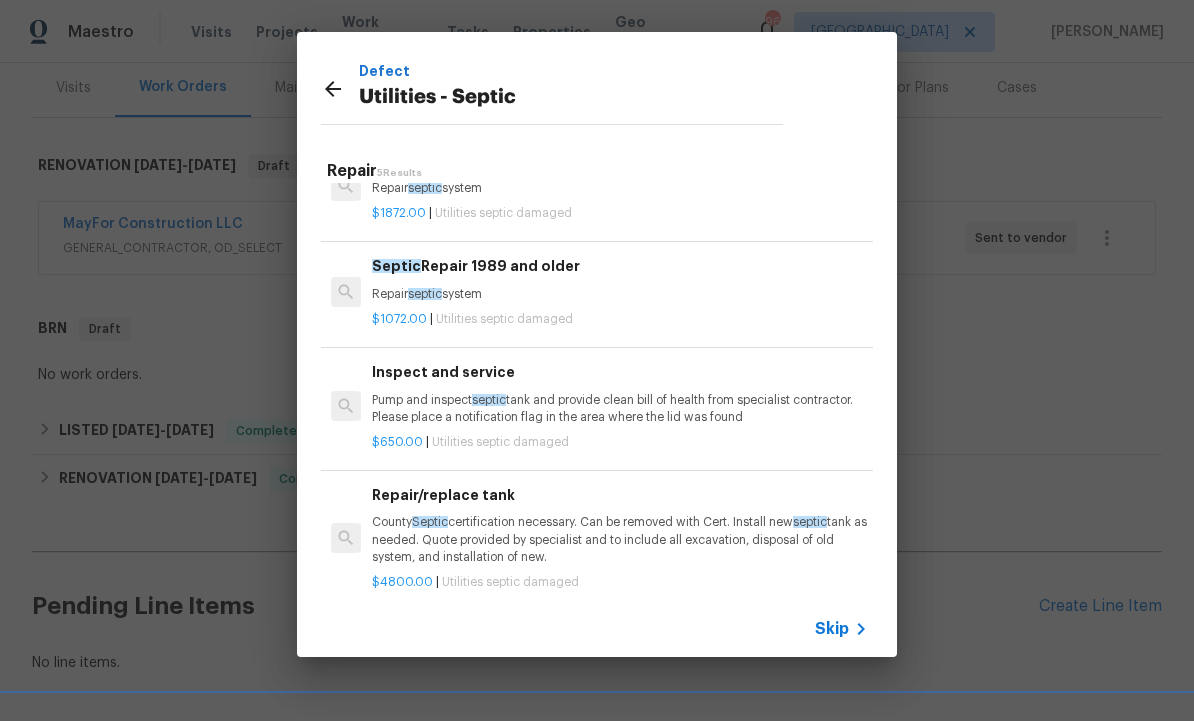 scroll, scrollTop: 46, scrollLeft: 1, axis: both 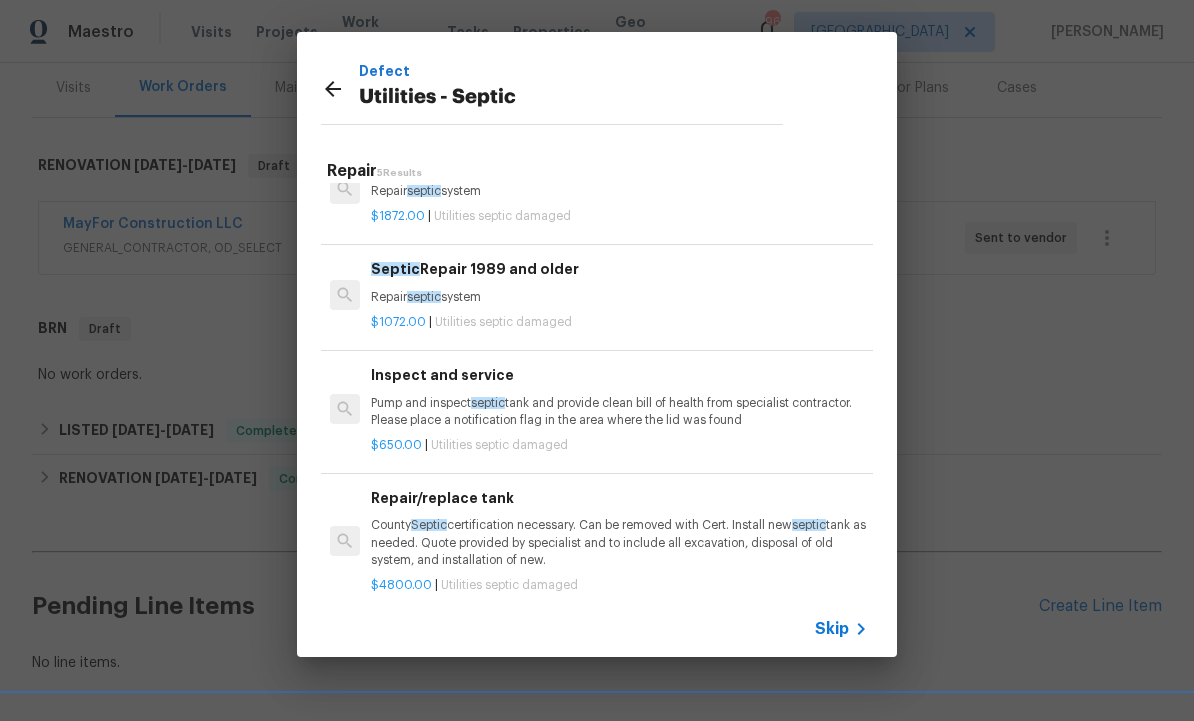 click on "Pump and inspect  septic  tank and provide clean bill of health from specialist contractor. Please place a notification flag in the area where the lid was found" at bounding box center (619, 412) 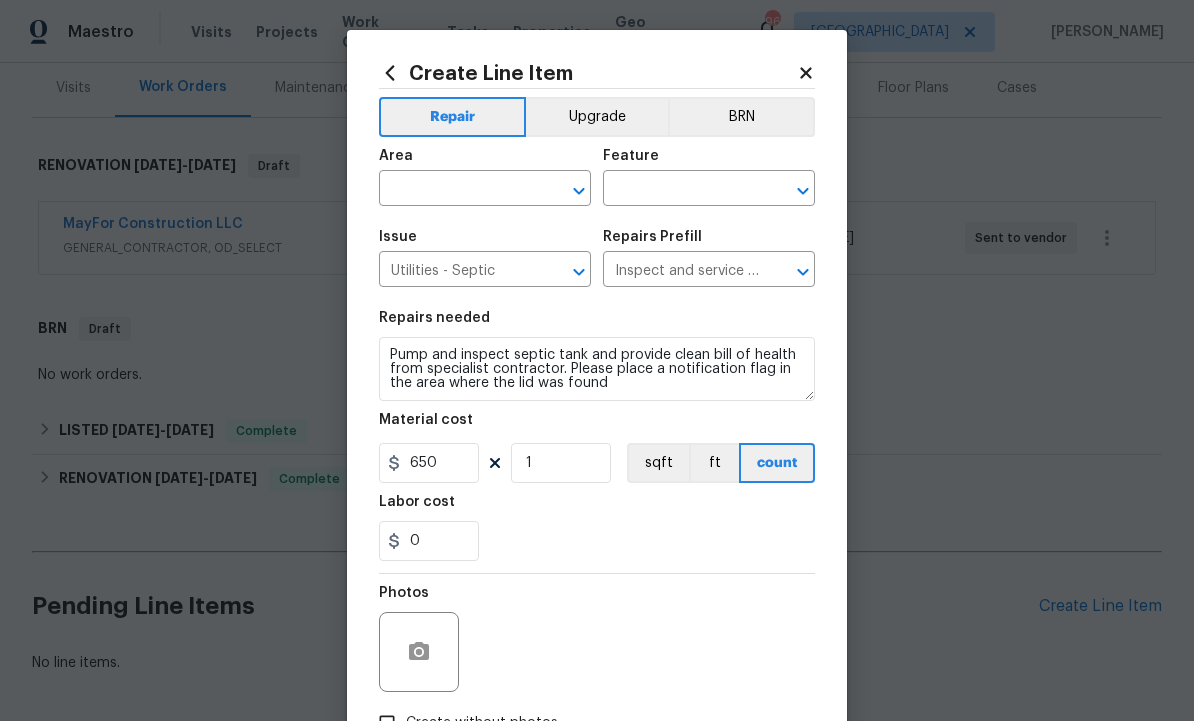 click at bounding box center [457, 190] 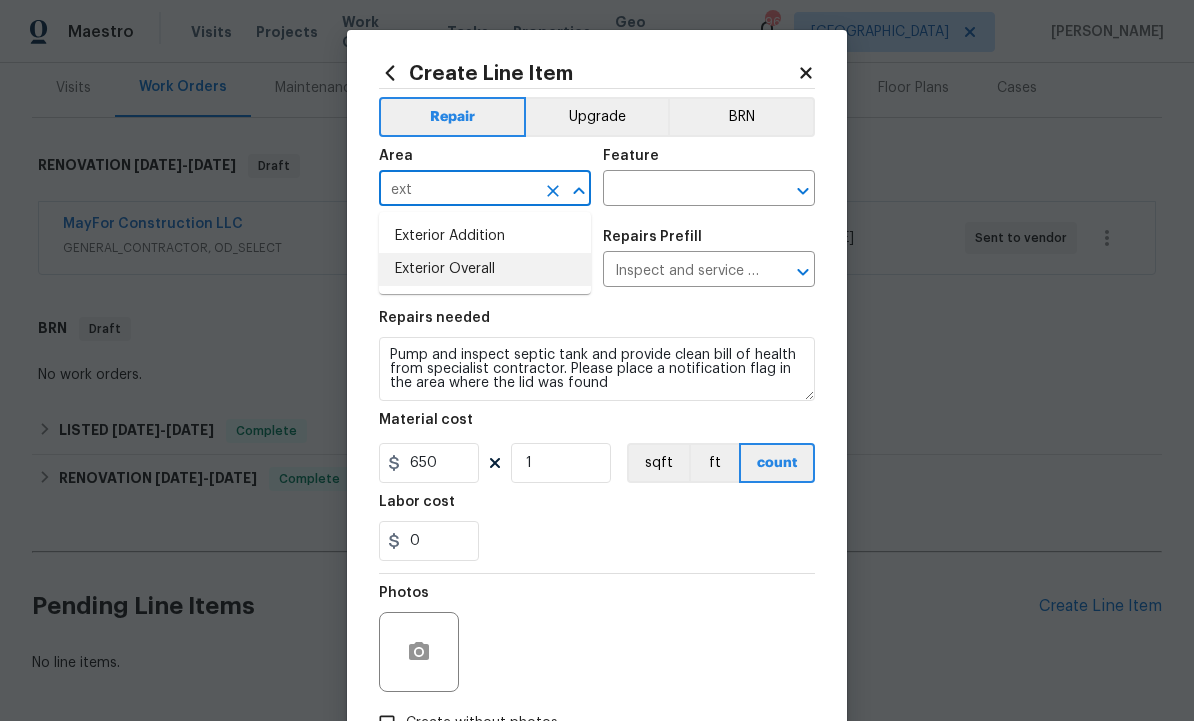 click on "Exterior Overall" at bounding box center [485, 269] 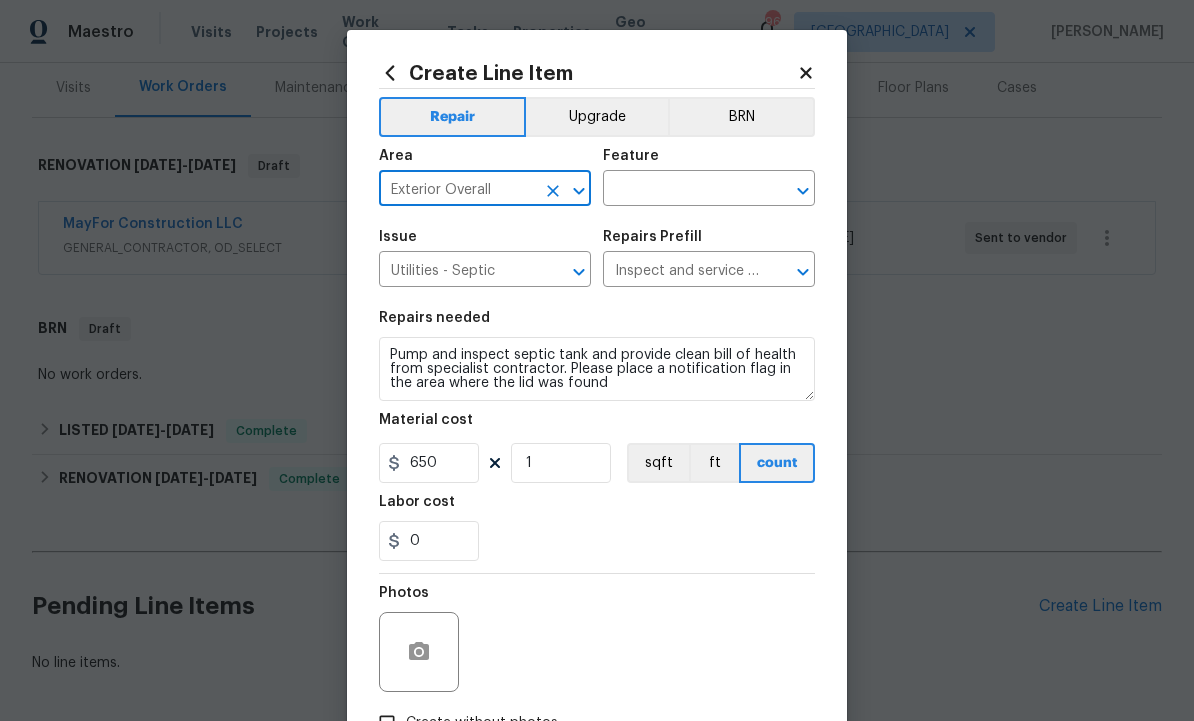 click at bounding box center [681, 190] 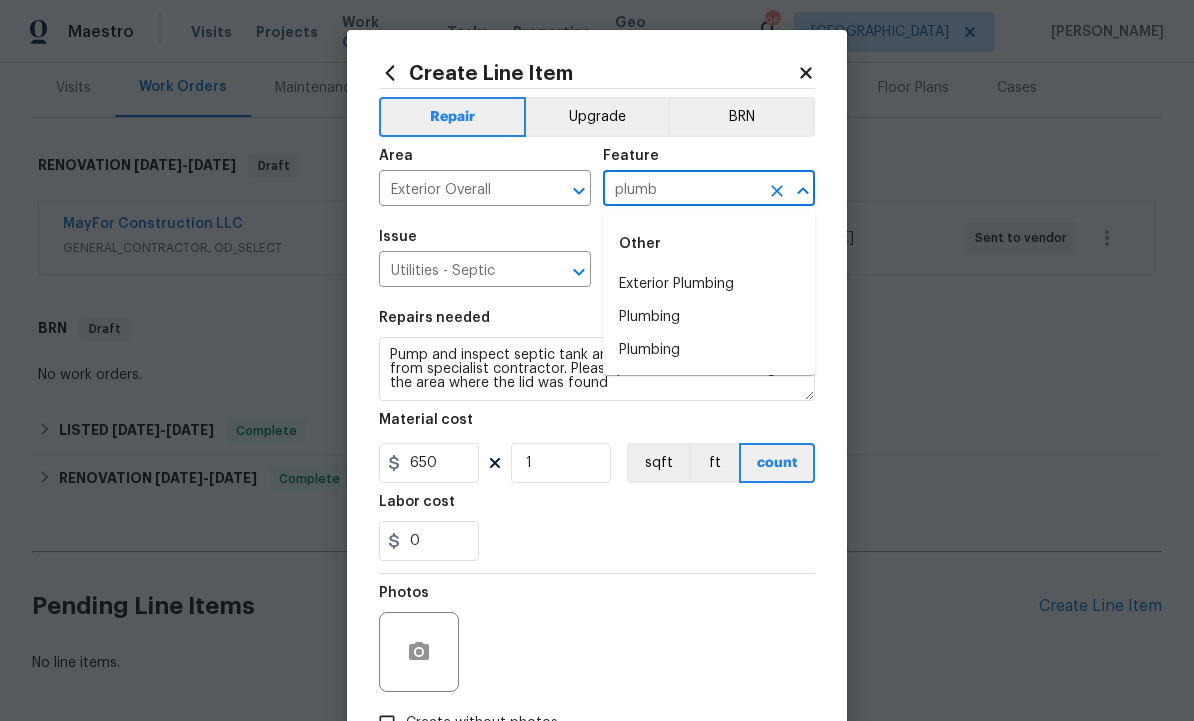 click on "Exterior Plumbing" at bounding box center (709, 284) 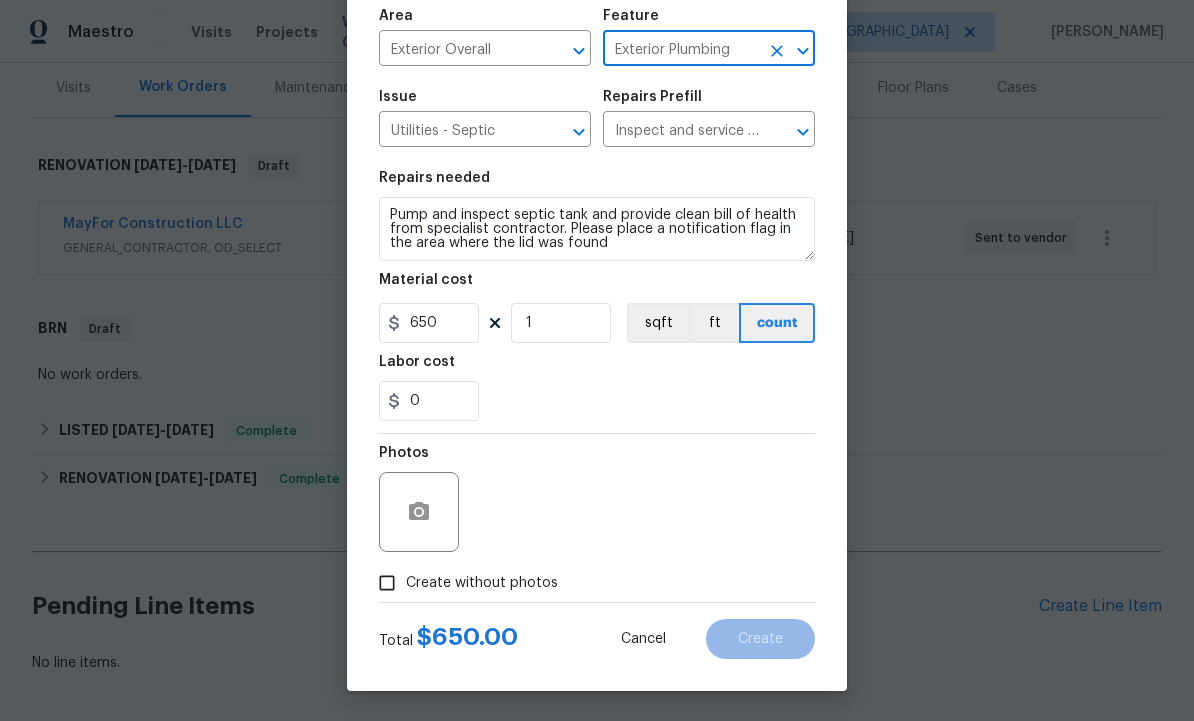 scroll, scrollTop: 144, scrollLeft: 0, axis: vertical 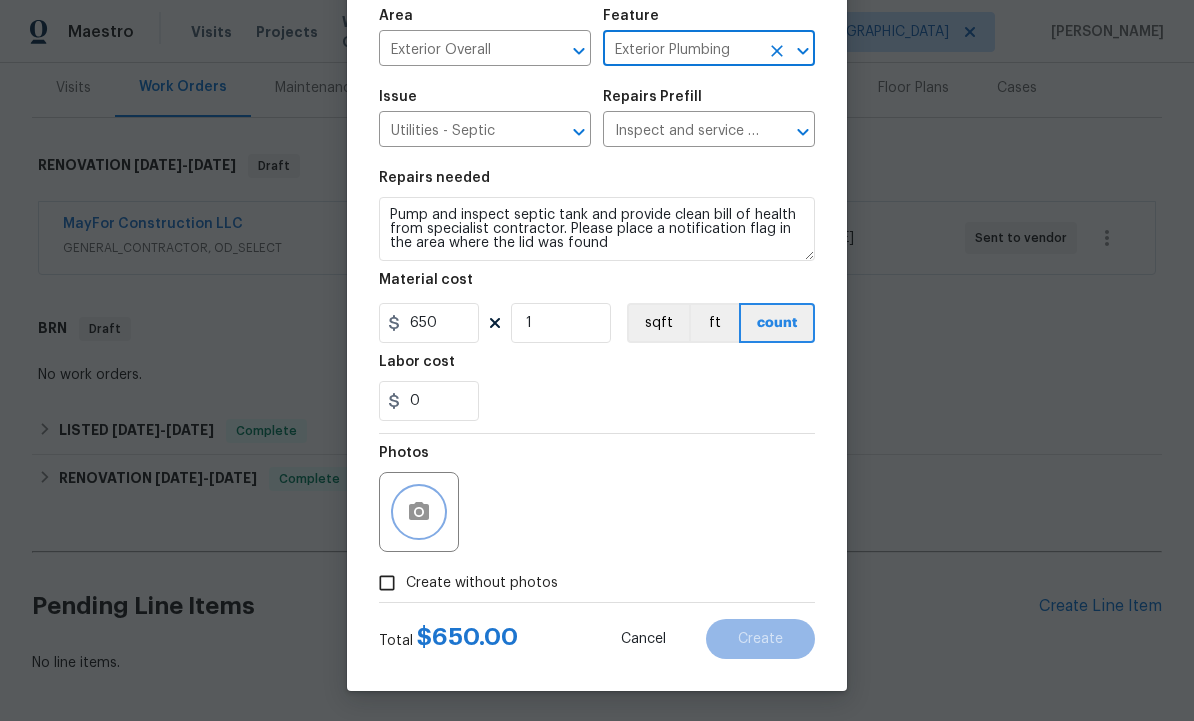 click 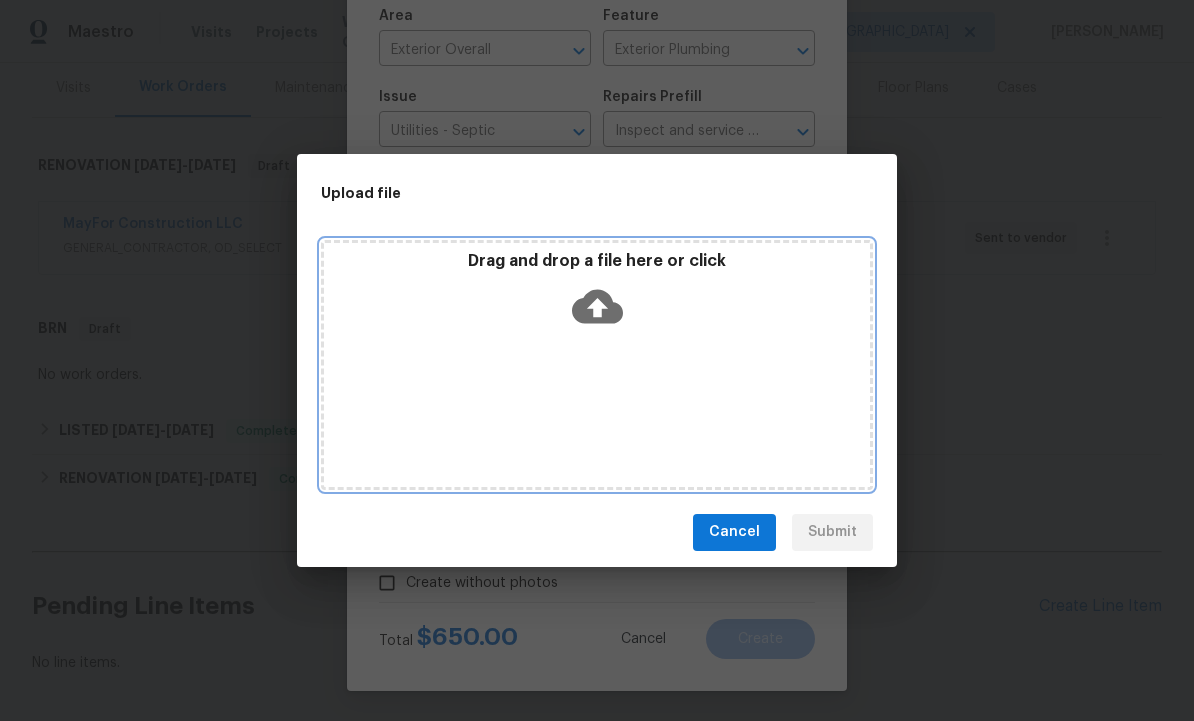 click 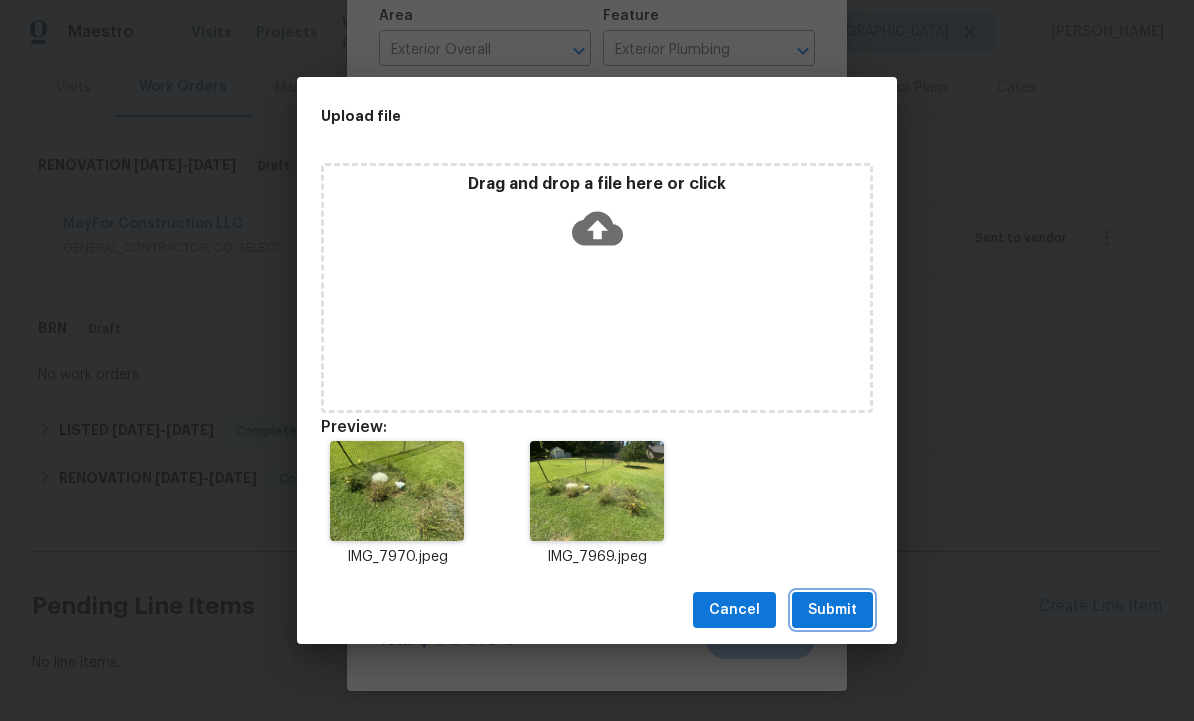 click on "Submit" at bounding box center (832, 610) 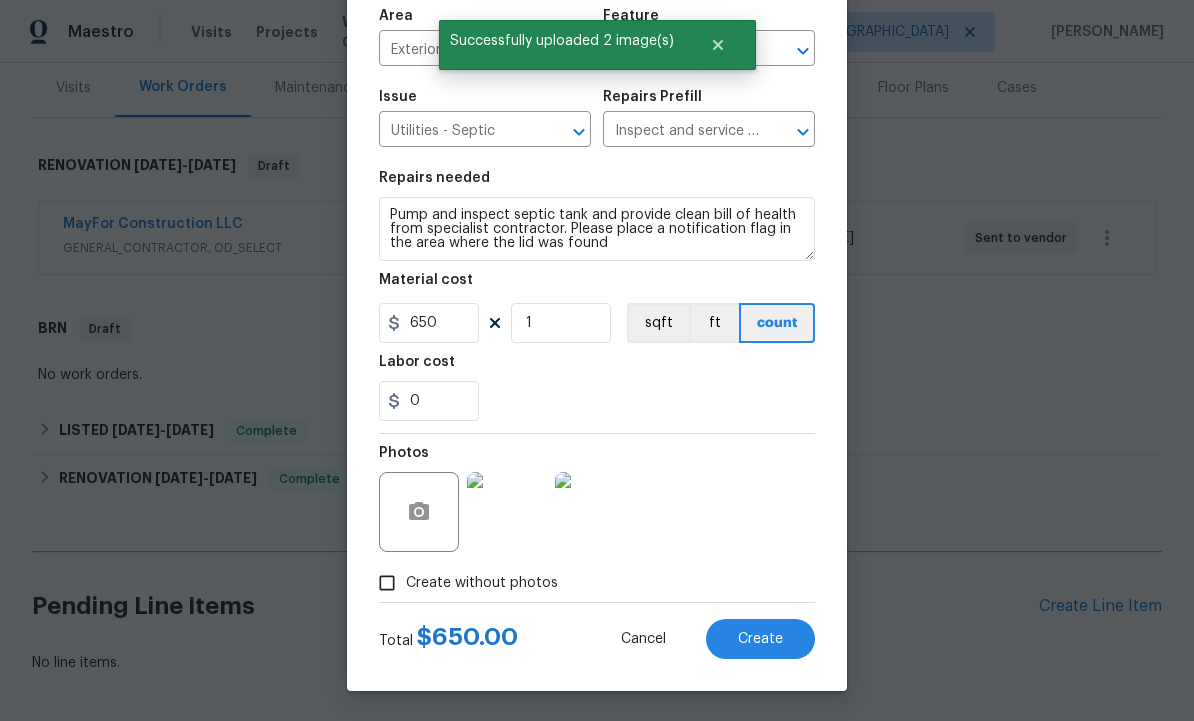 click on "Create" at bounding box center [760, 639] 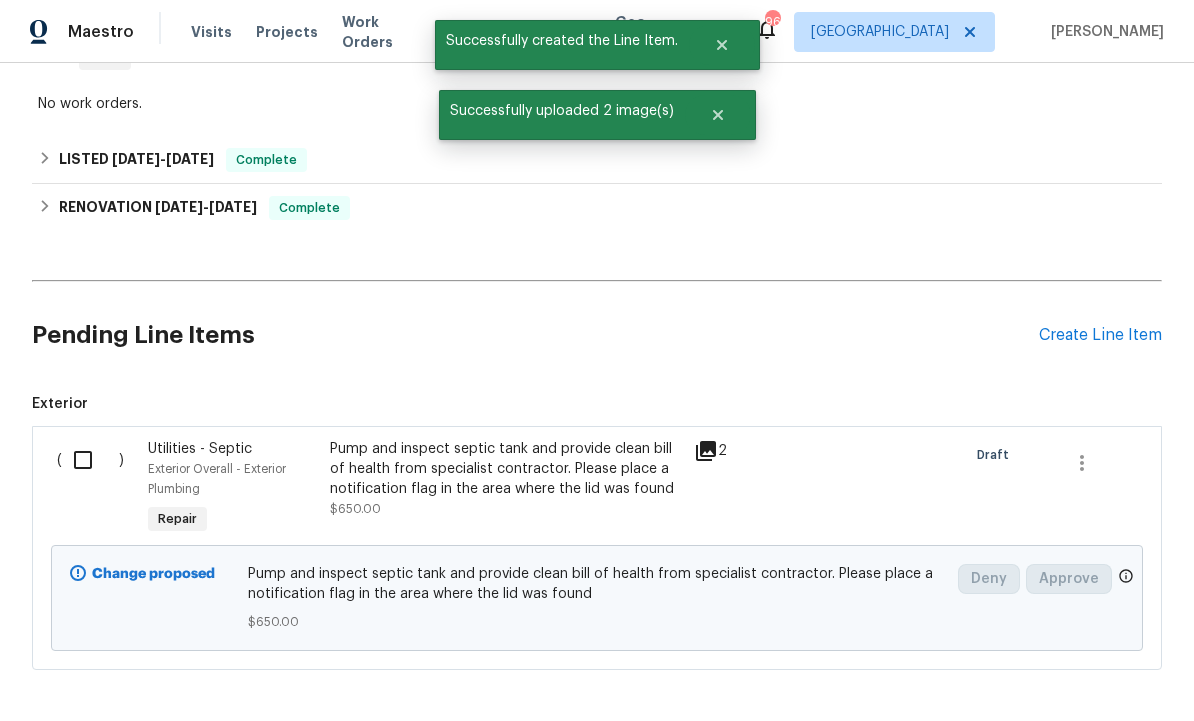scroll, scrollTop: 535, scrollLeft: 0, axis: vertical 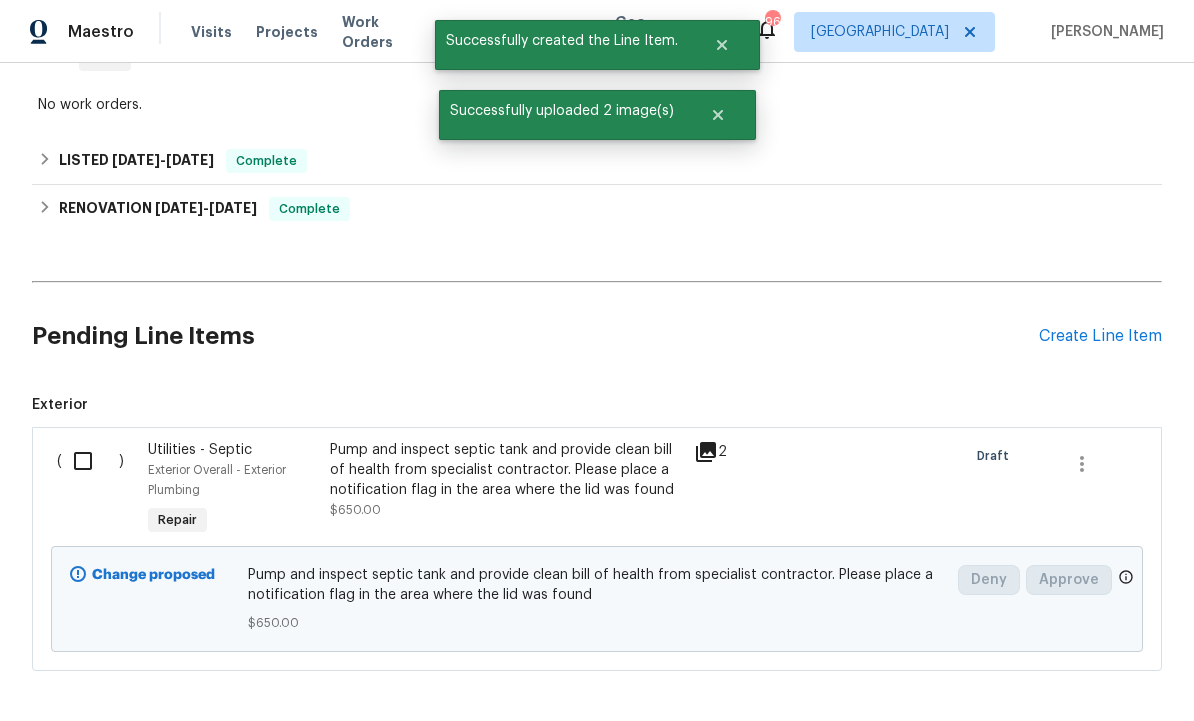 click at bounding box center (90, 461) 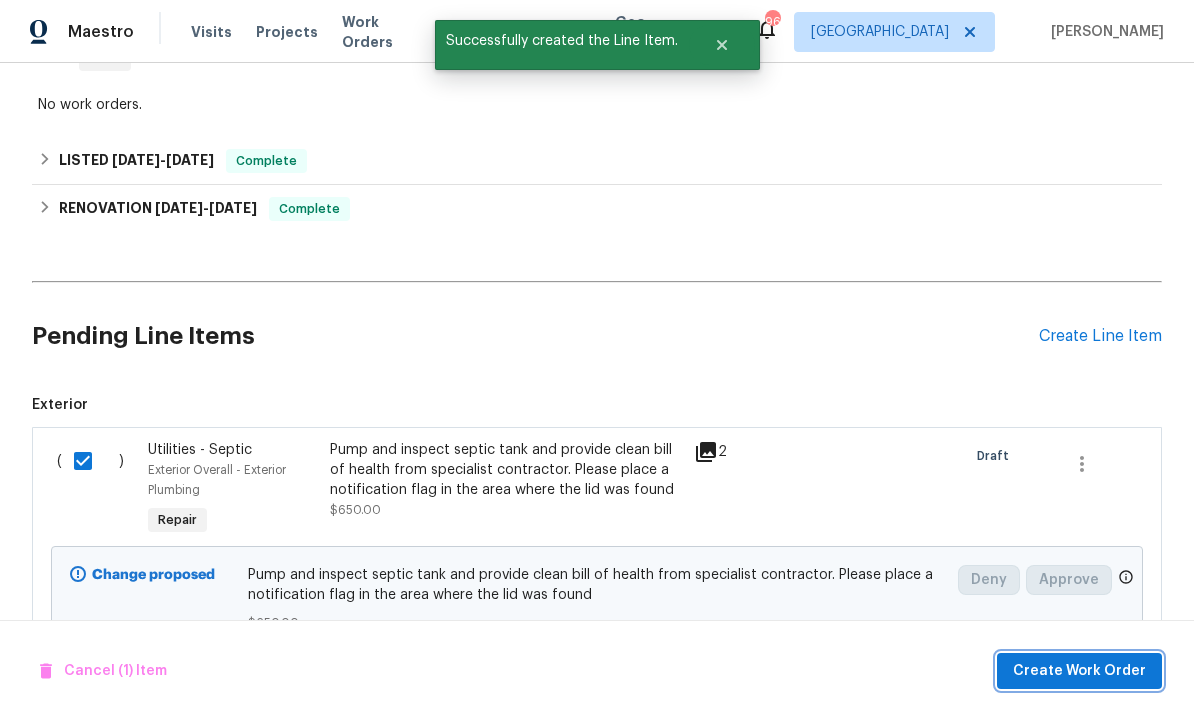 click on "Create Work Order" at bounding box center [1079, 671] 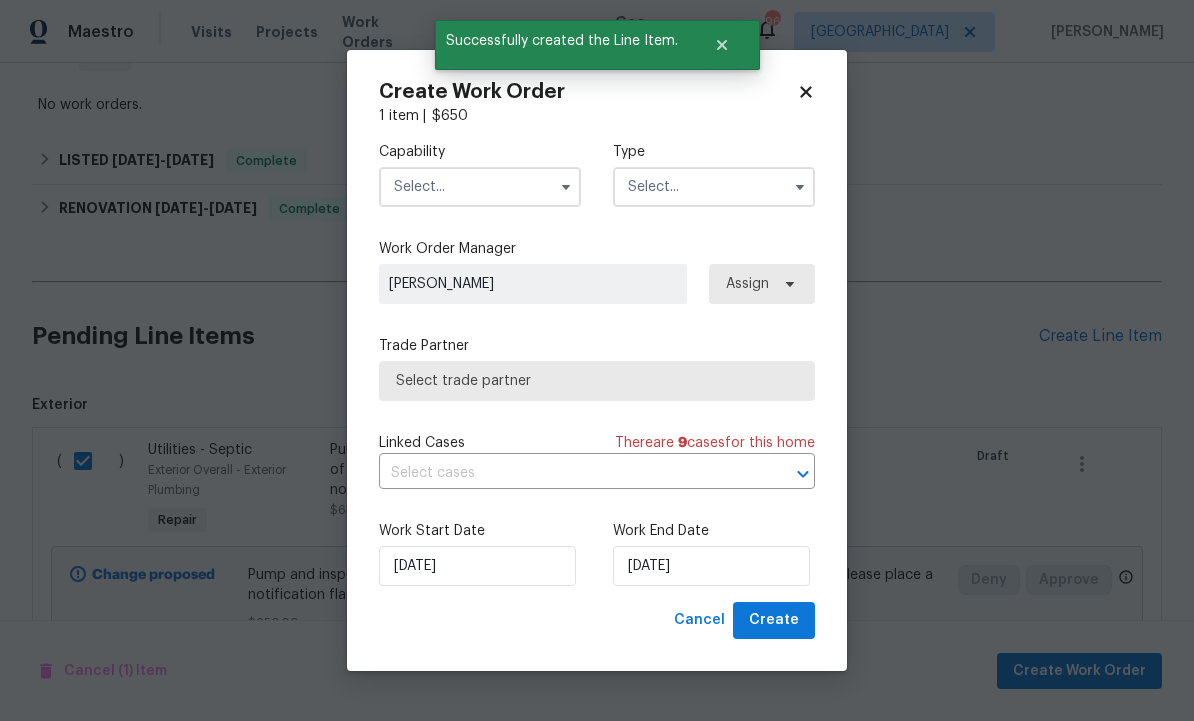 click at bounding box center (480, 187) 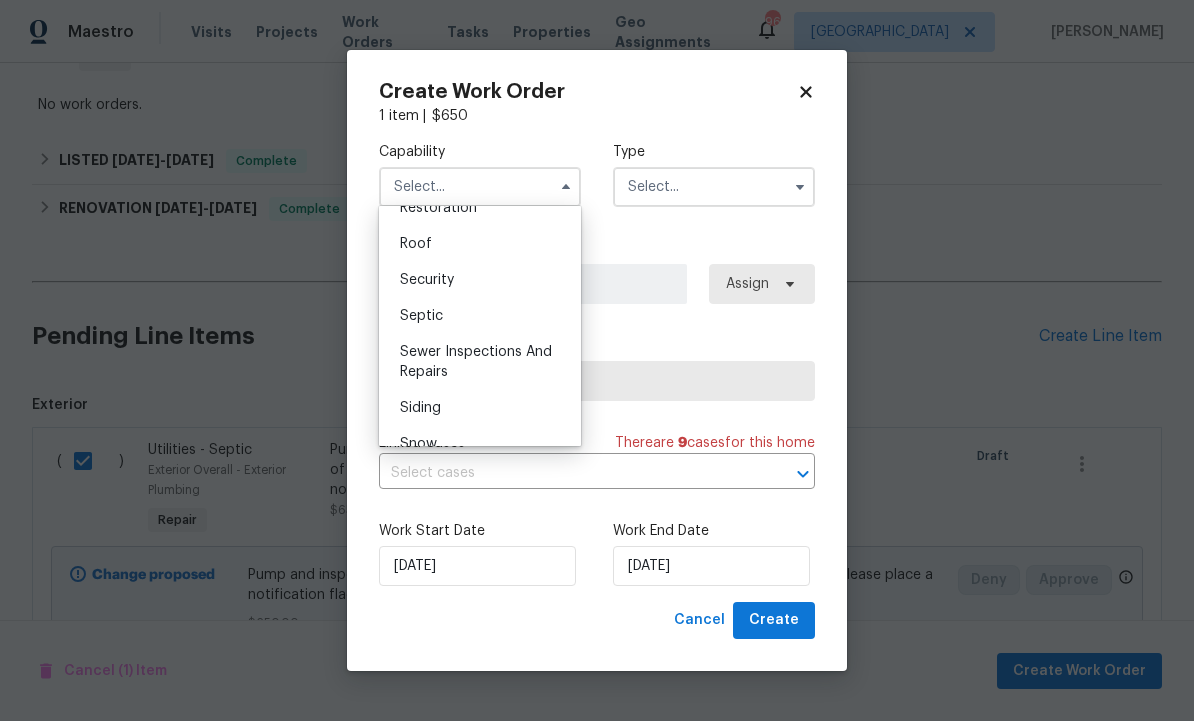 scroll, scrollTop: 2013, scrollLeft: 0, axis: vertical 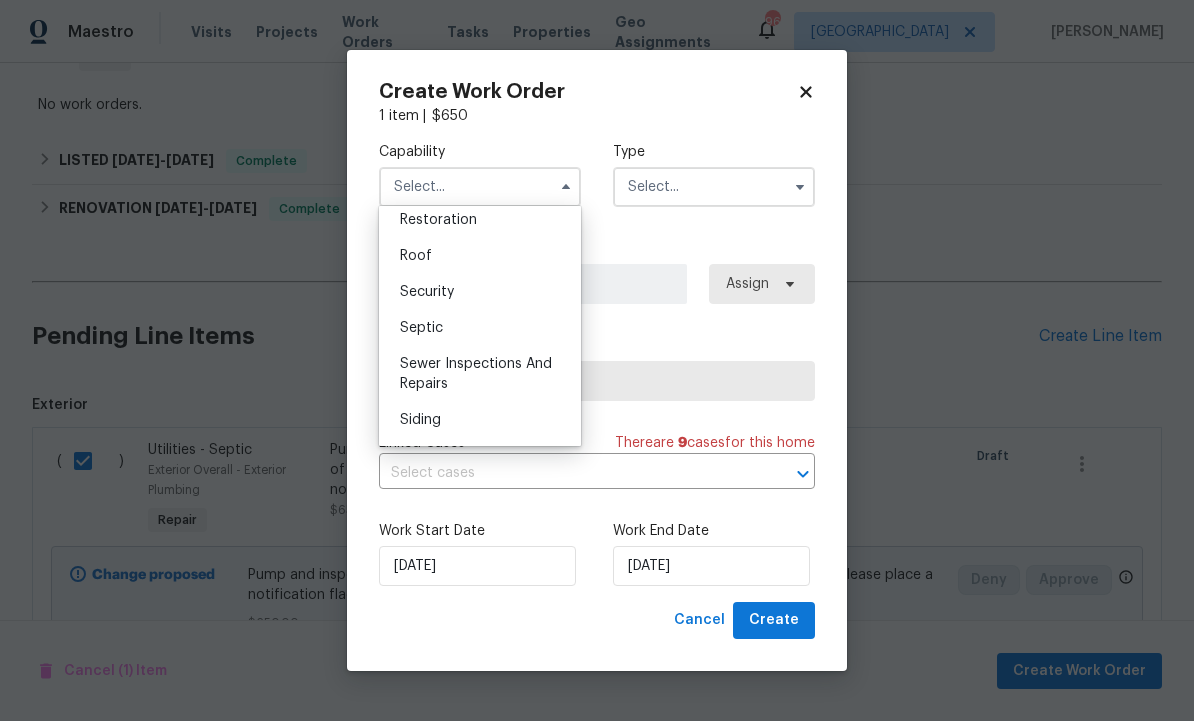 click on "Septic" at bounding box center (480, 328) 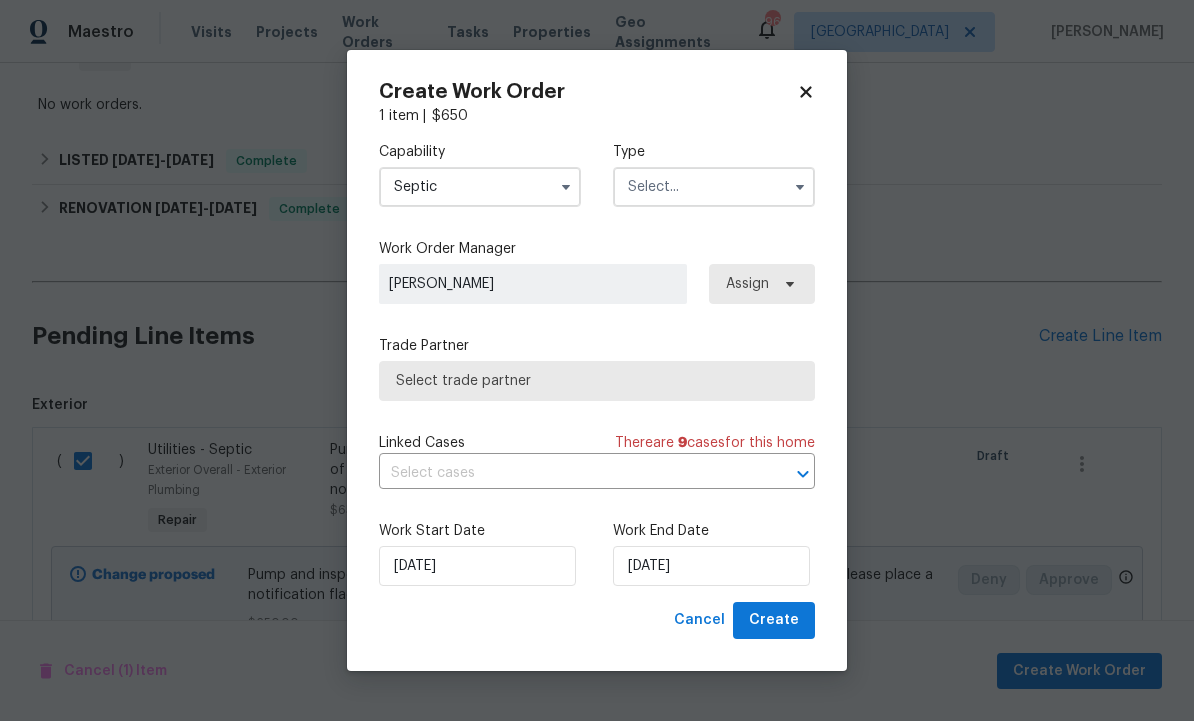 click at bounding box center (714, 187) 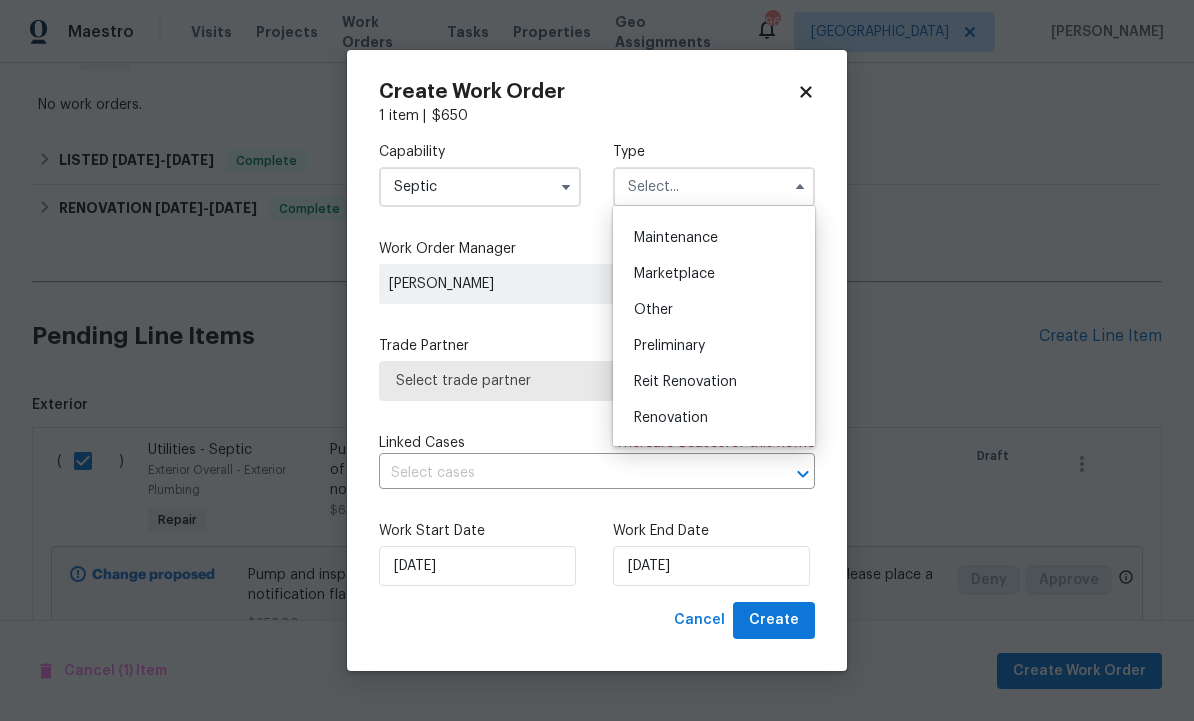 scroll, scrollTop: 339, scrollLeft: 0, axis: vertical 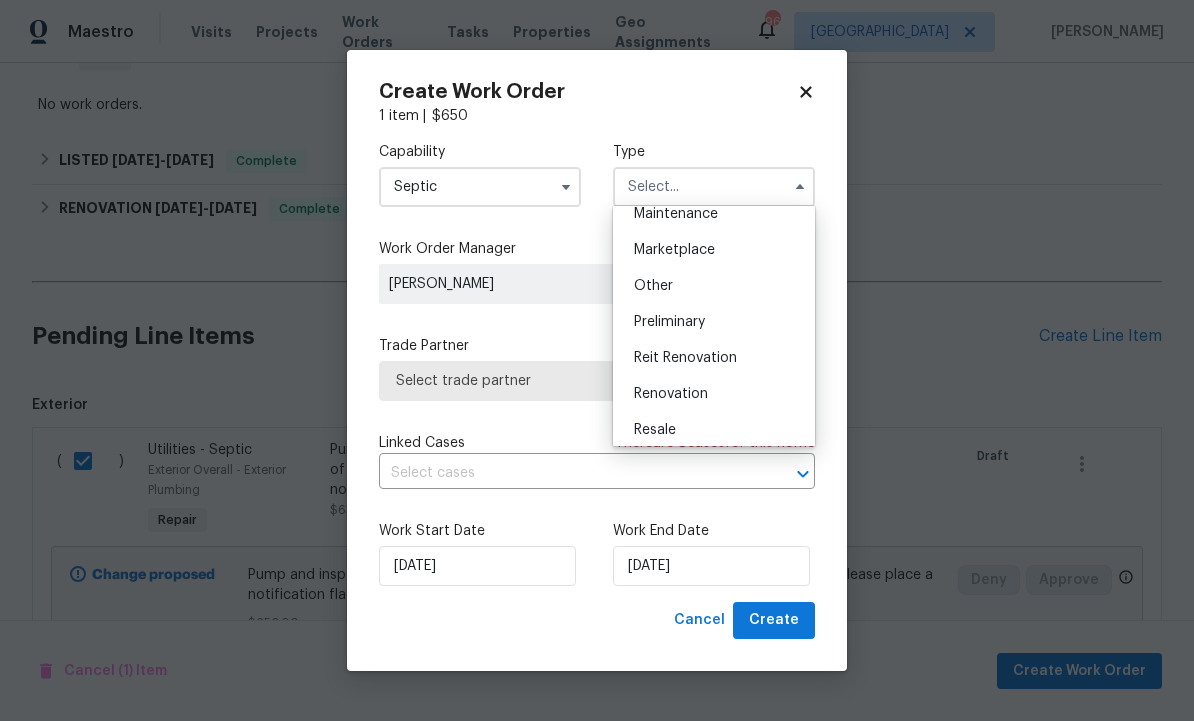 click on "Renovation" at bounding box center [714, 394] 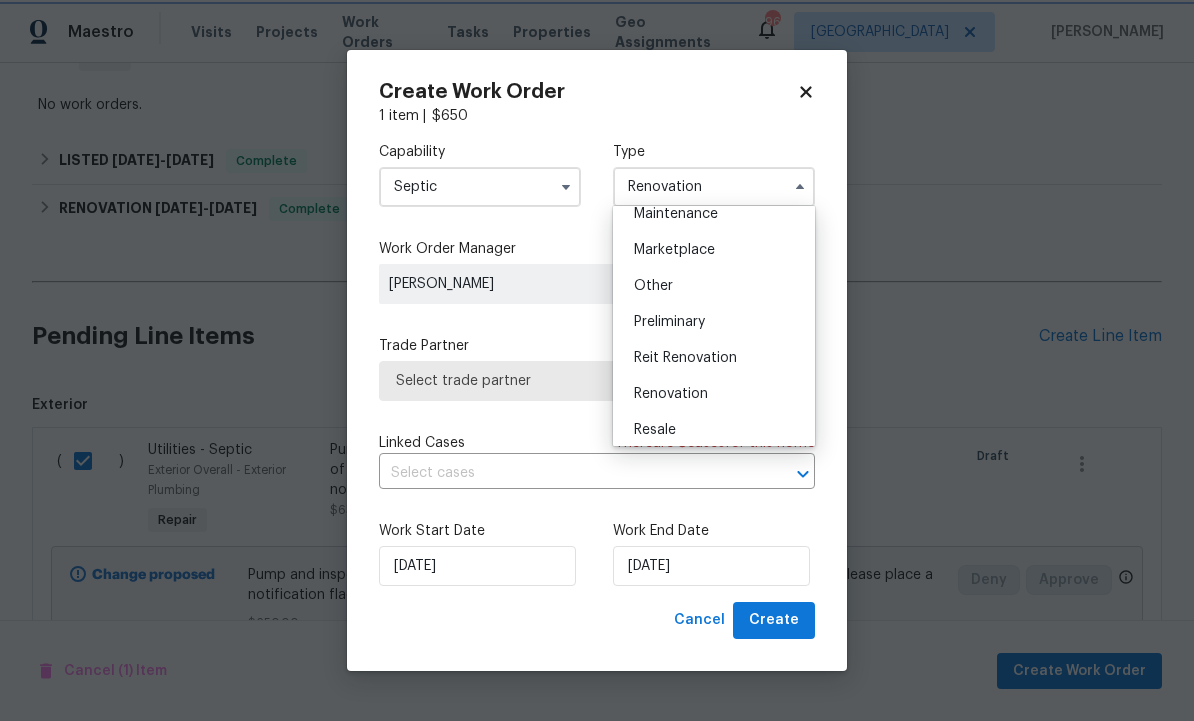 scroll, scrollTop: 0, scrollLeft: 0, axis: both 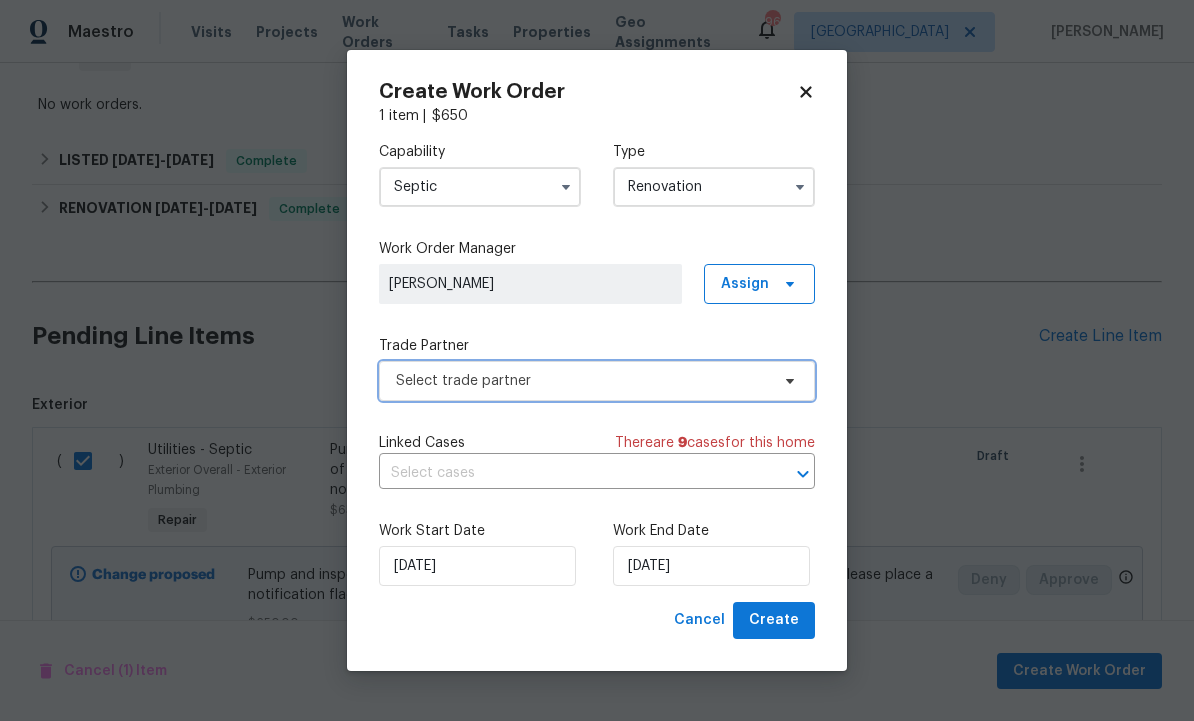 click on "Select trade partner" at bounding box center [582, 381] 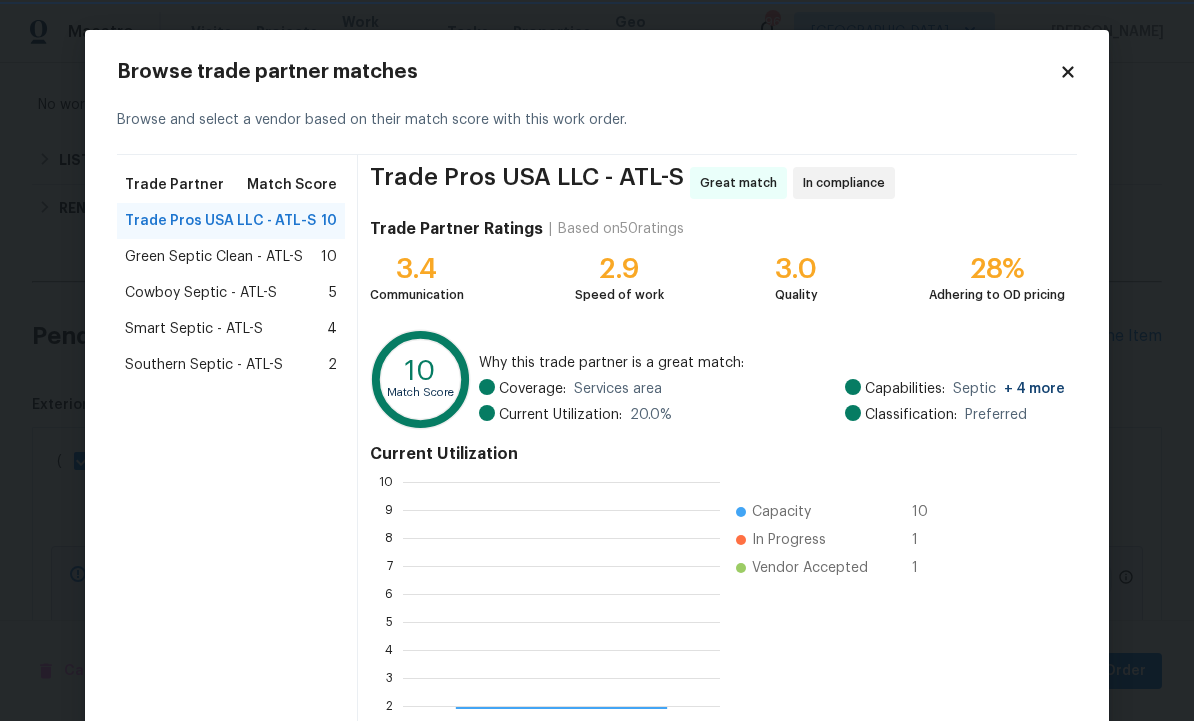 scroll, scrollTop: 2, scrollLeft: 2, axis: both 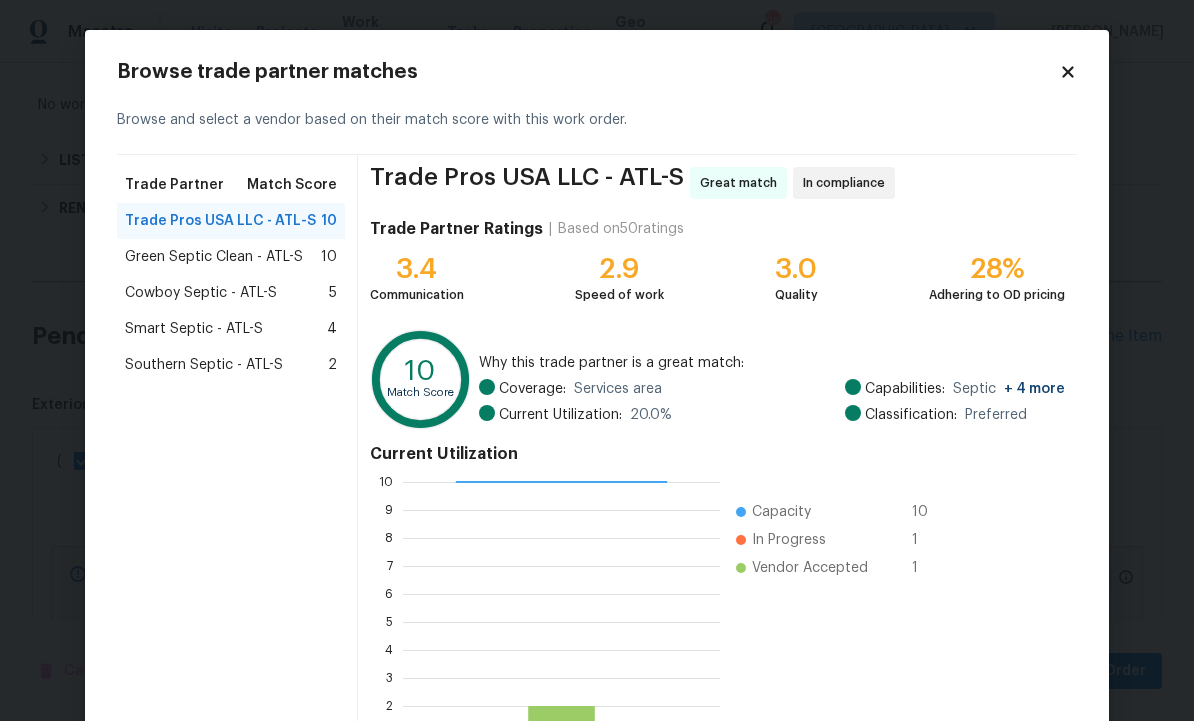 click on "Green Septic Clean - ATL-S" at bounding box center [214, 257] 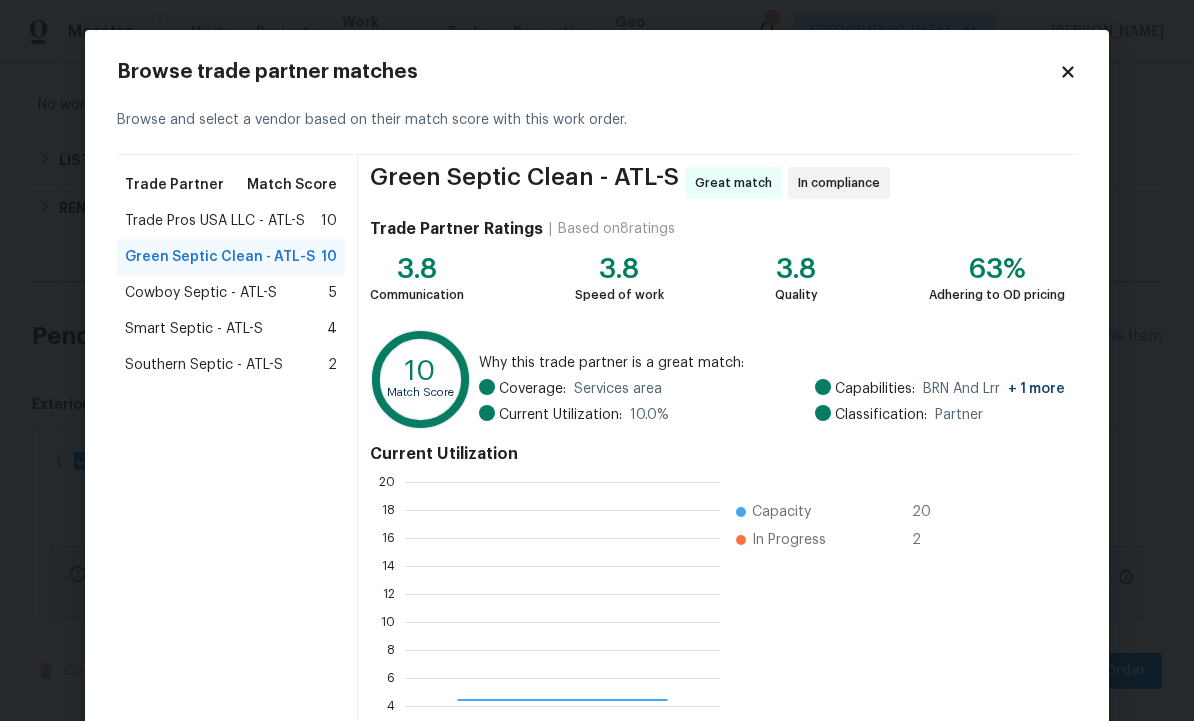 scroll, scrollTop: 2, scrollLeft: 2, axis: both 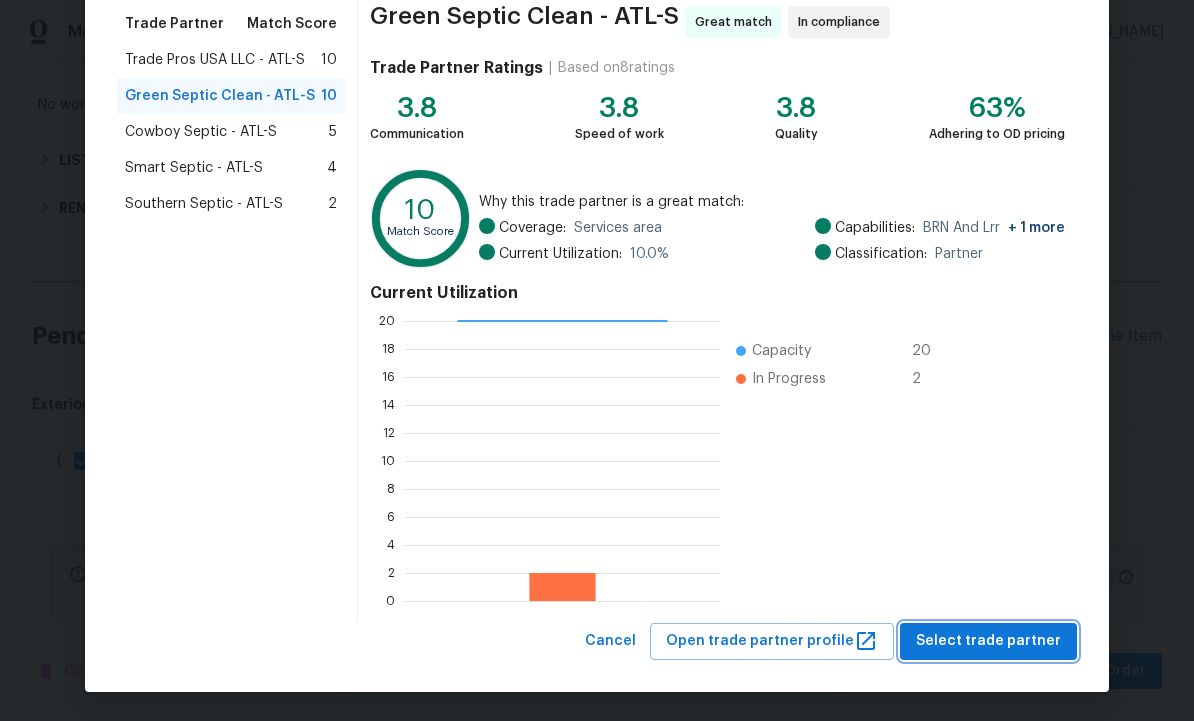 click on "Select trade partner" at bounding box center (988, 641) 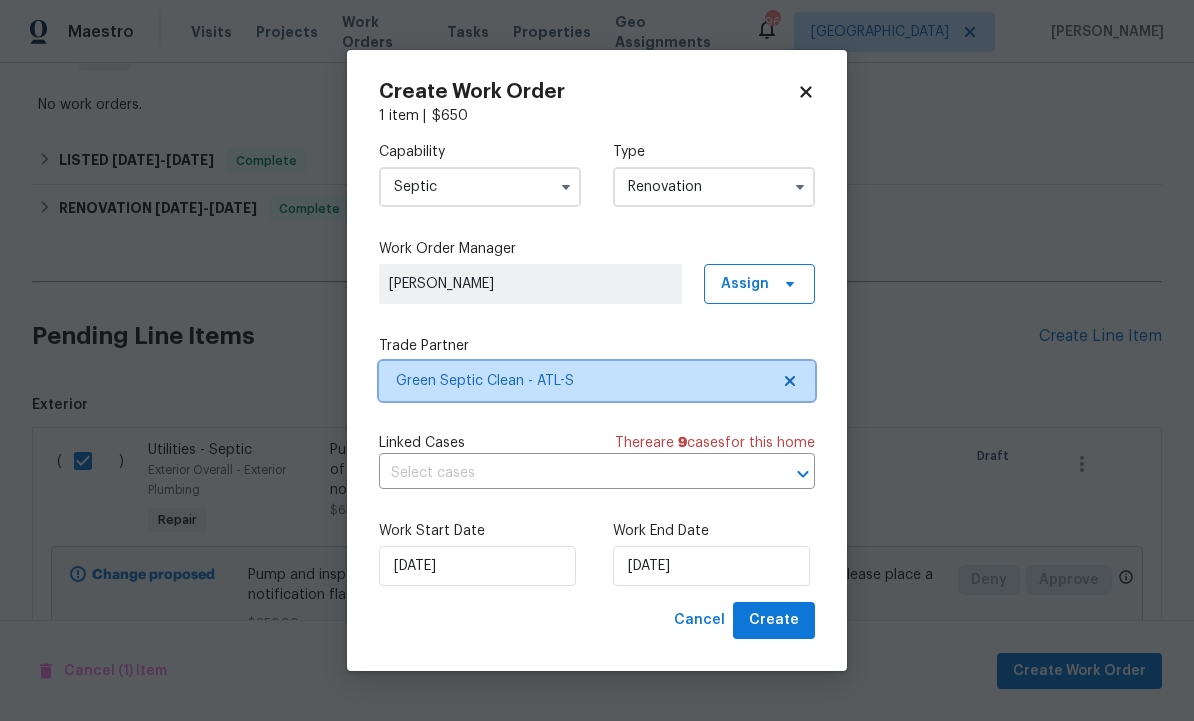 scroll, scrollTop: 0, scrollLeft: 0, axis: both 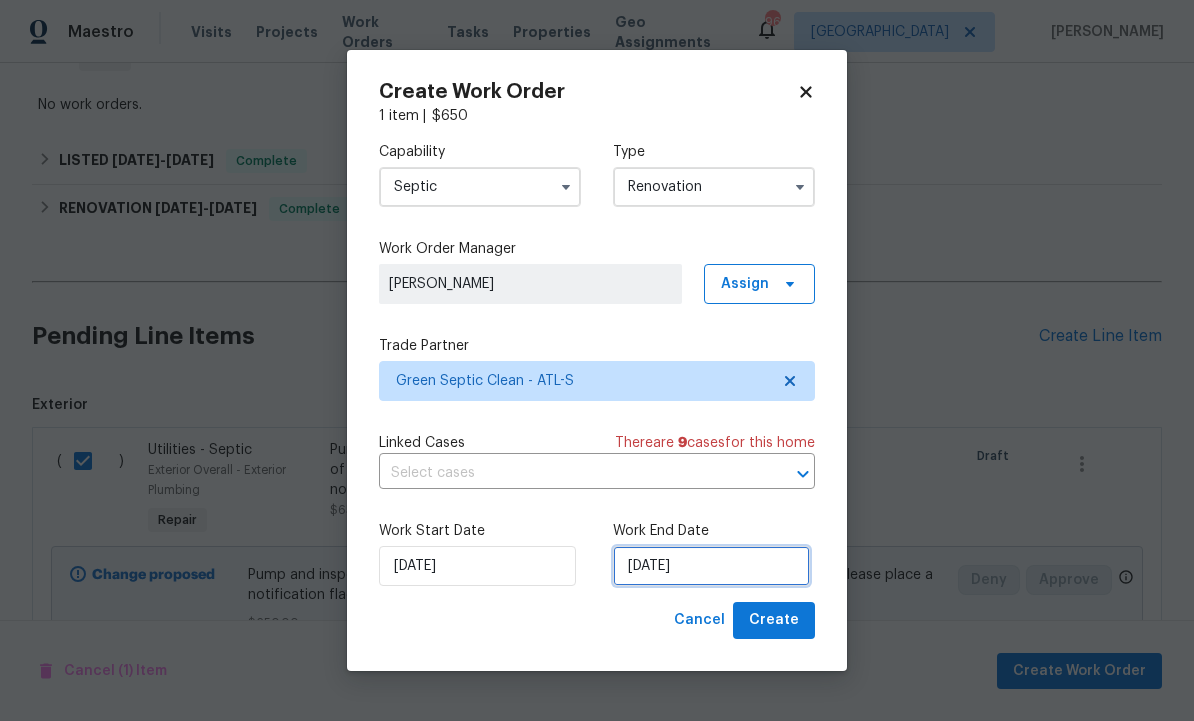 click on "[DATE]" at bounding box center (711, 566) 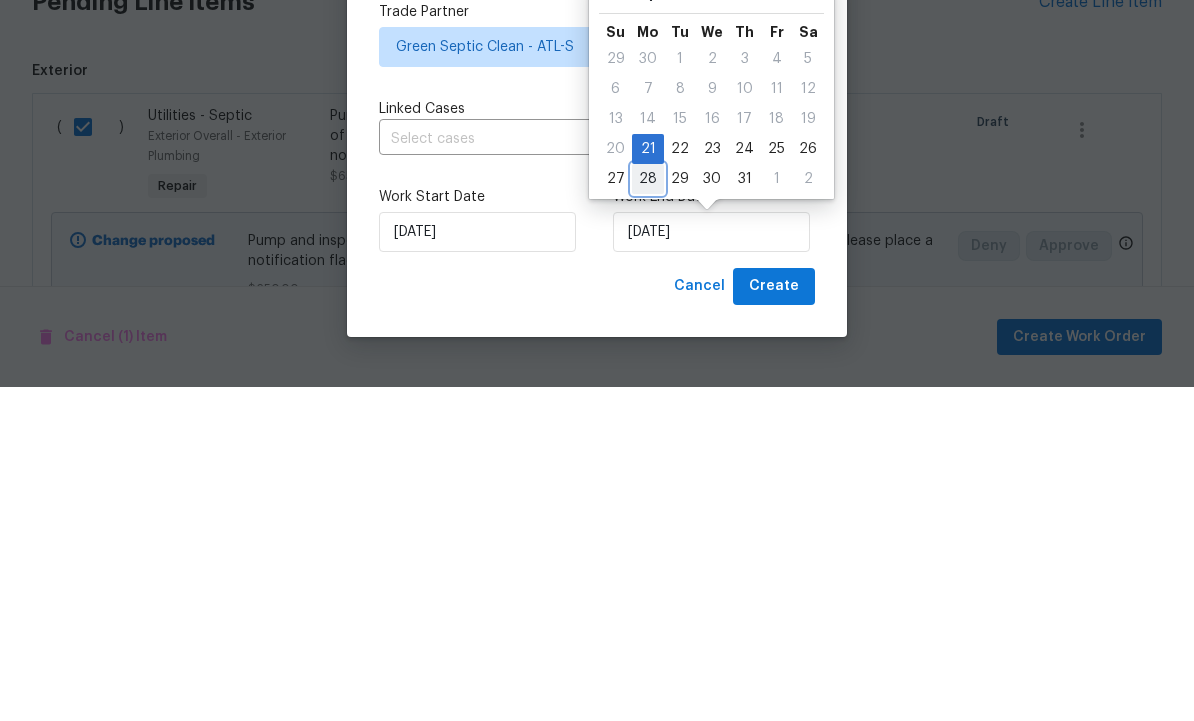 click on "28" at bounding box center [648, 513] 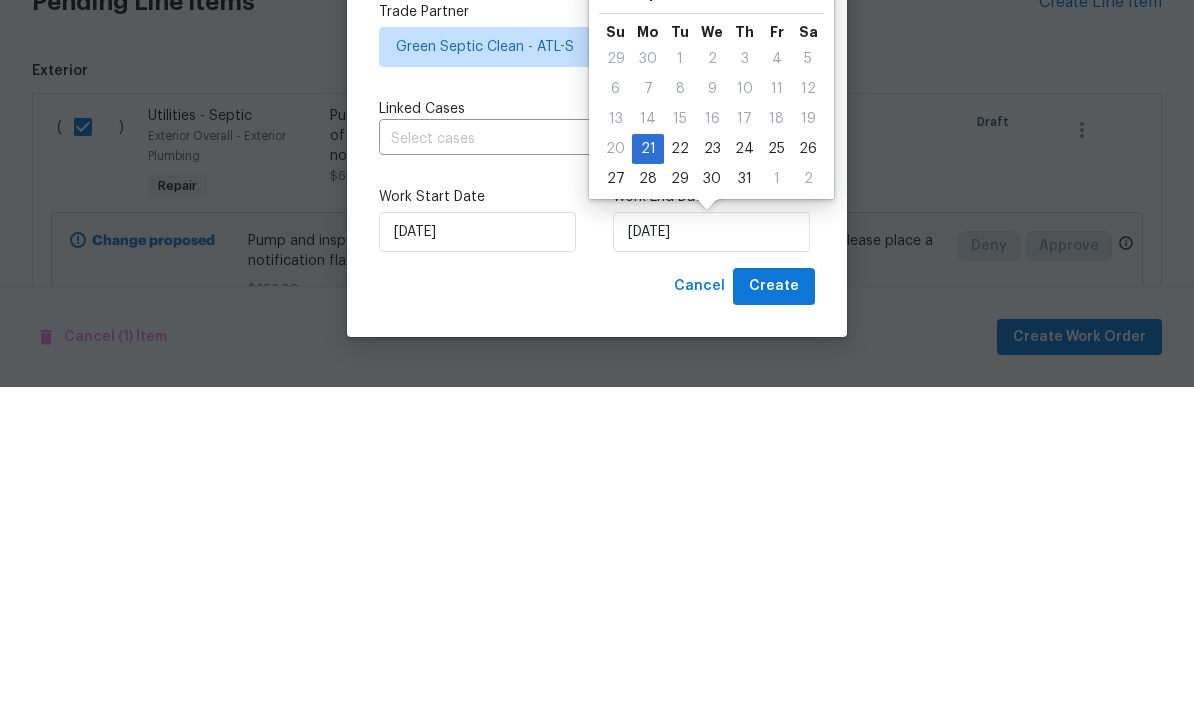 type on "7/28/2025" 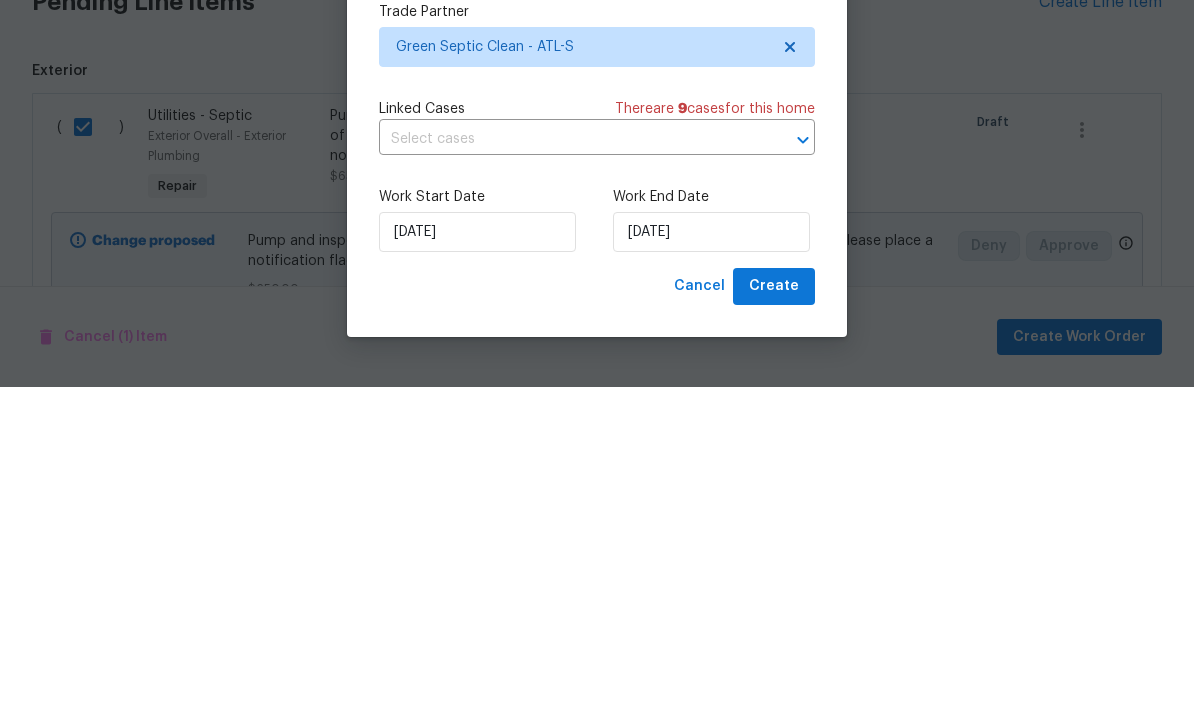 scroll, scrollTop: 67, scrollLeft: 0, axis: vertical 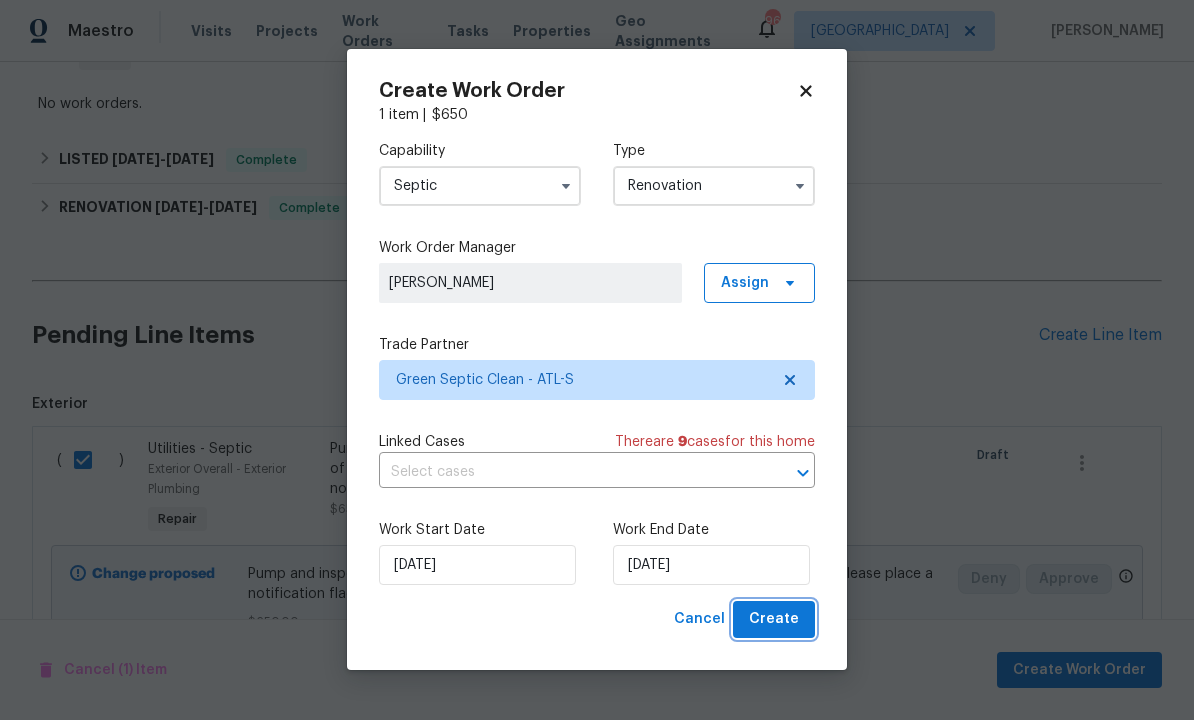 click on "Create" at bounding box center (774, 620) 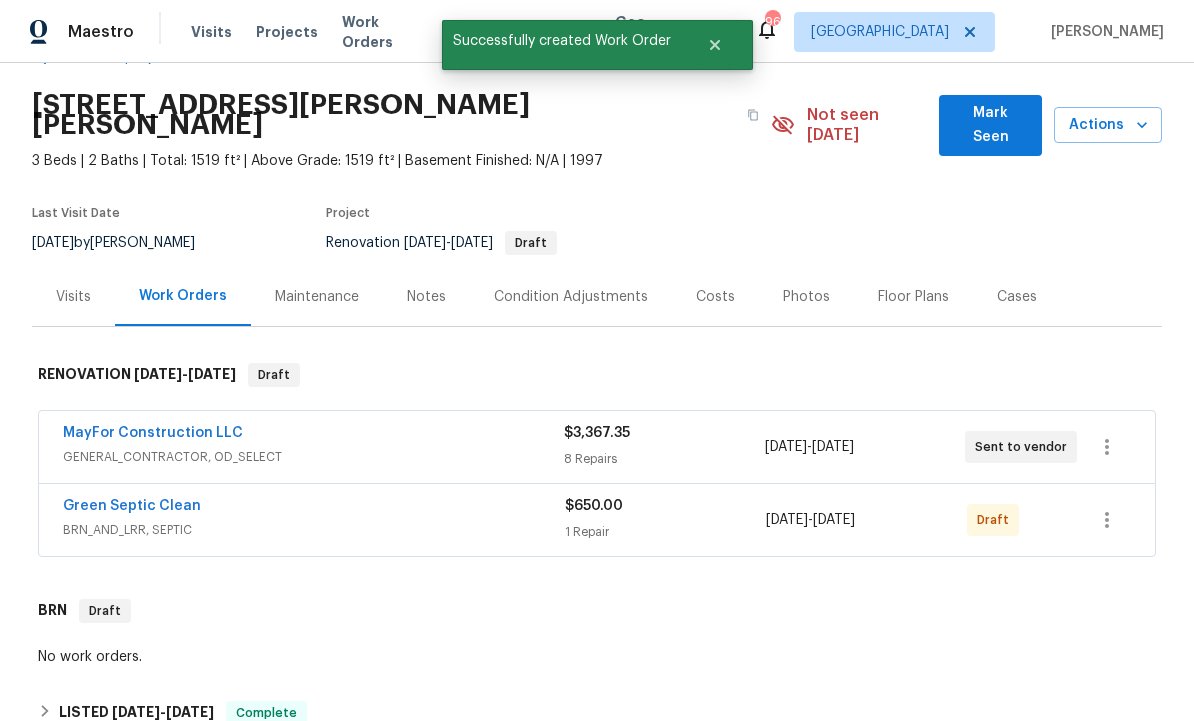 scroll, scrollTop: 83, scrollLeft: 0, axis: vertical 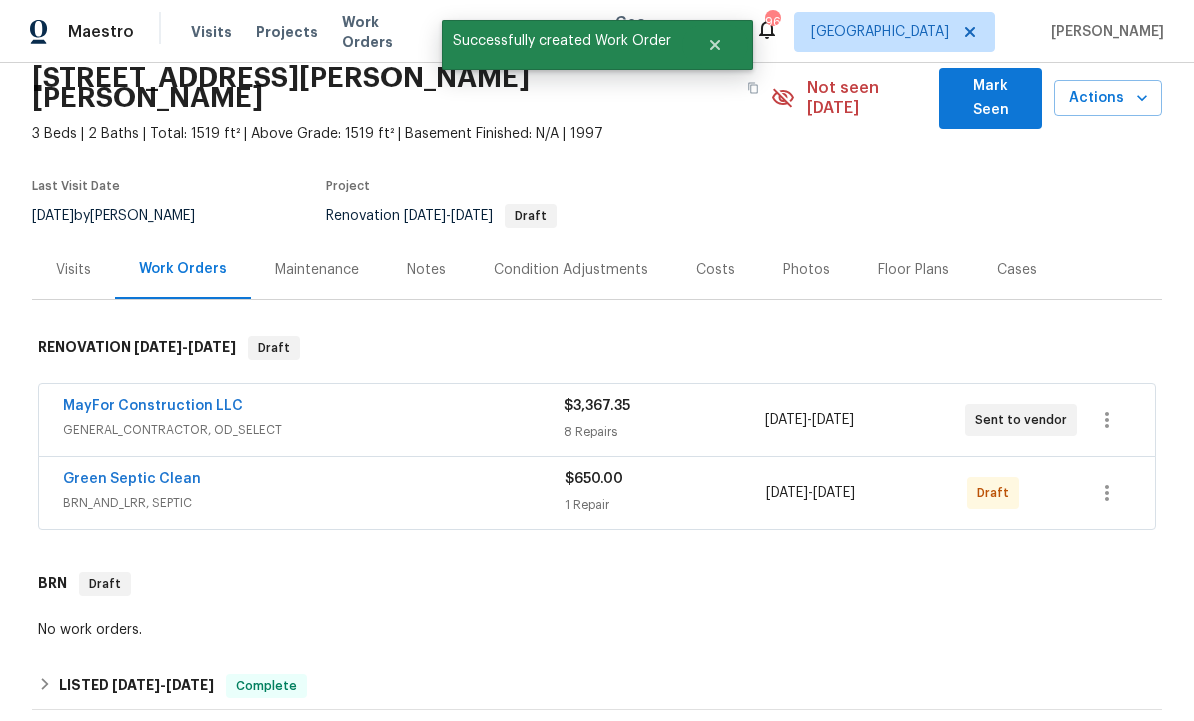 click on "MayFor Construction LLC" at bounding box center (153, 406) 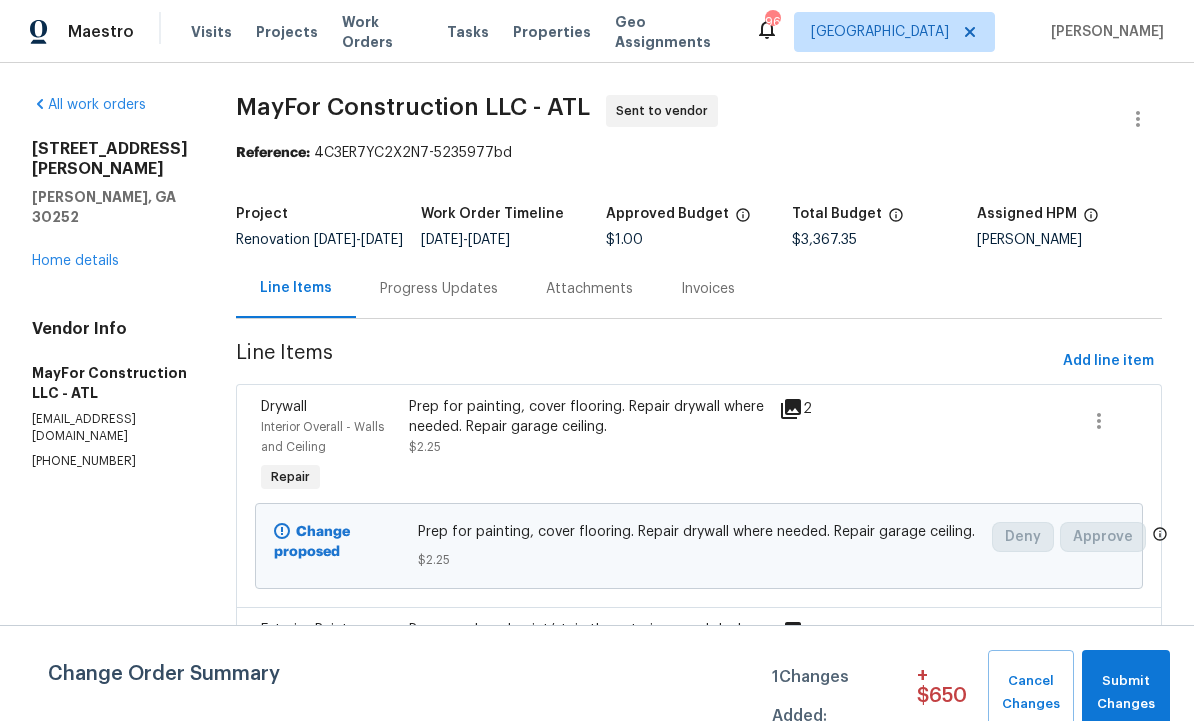 scroll, scrollTop: 0, scrollLeft: 0, axis: both 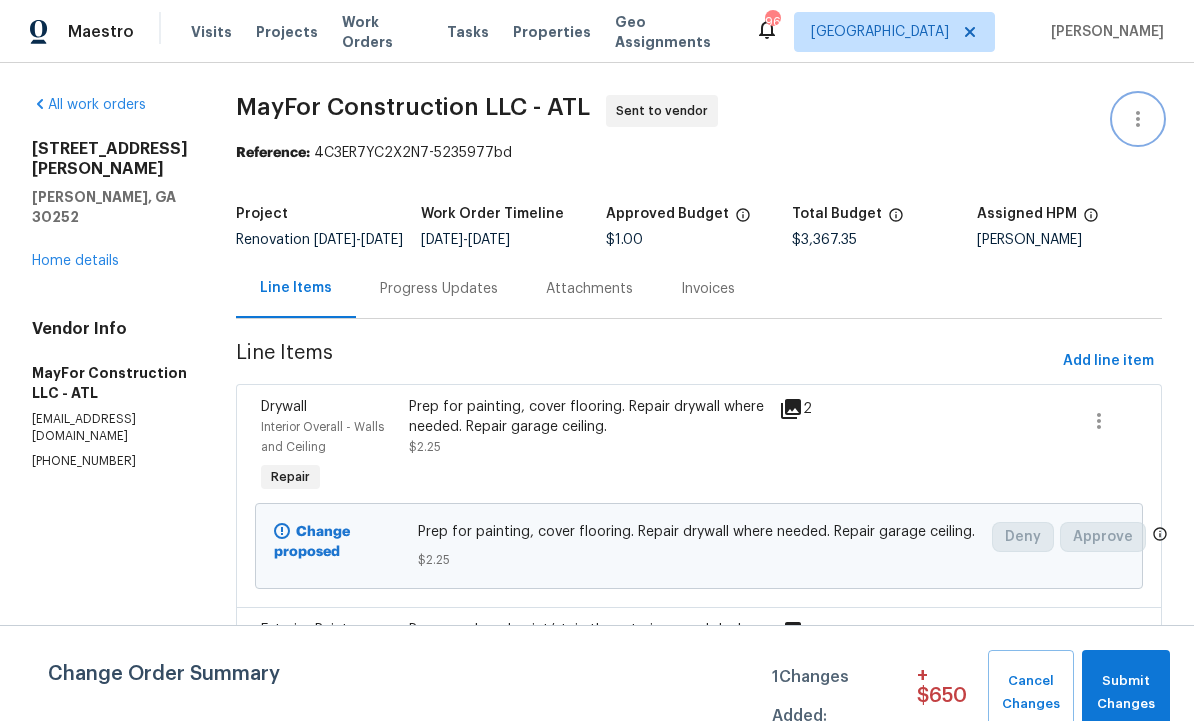 click 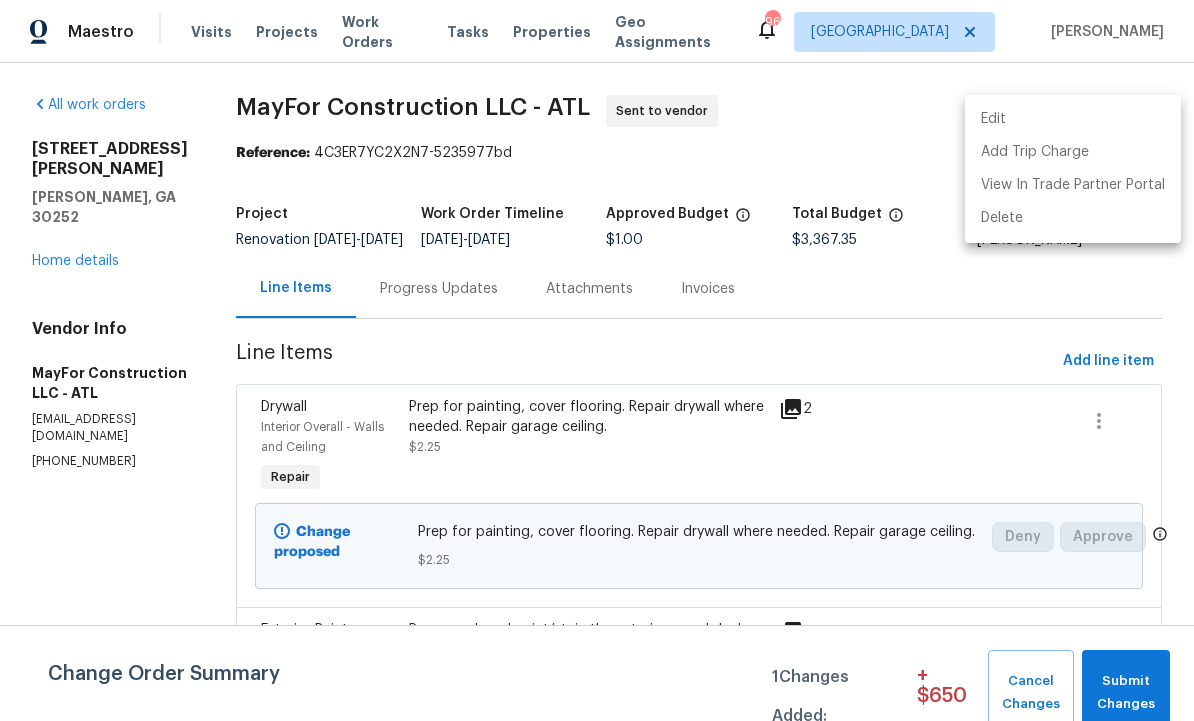 click on "Edit" at bounding box center (1073, 119) 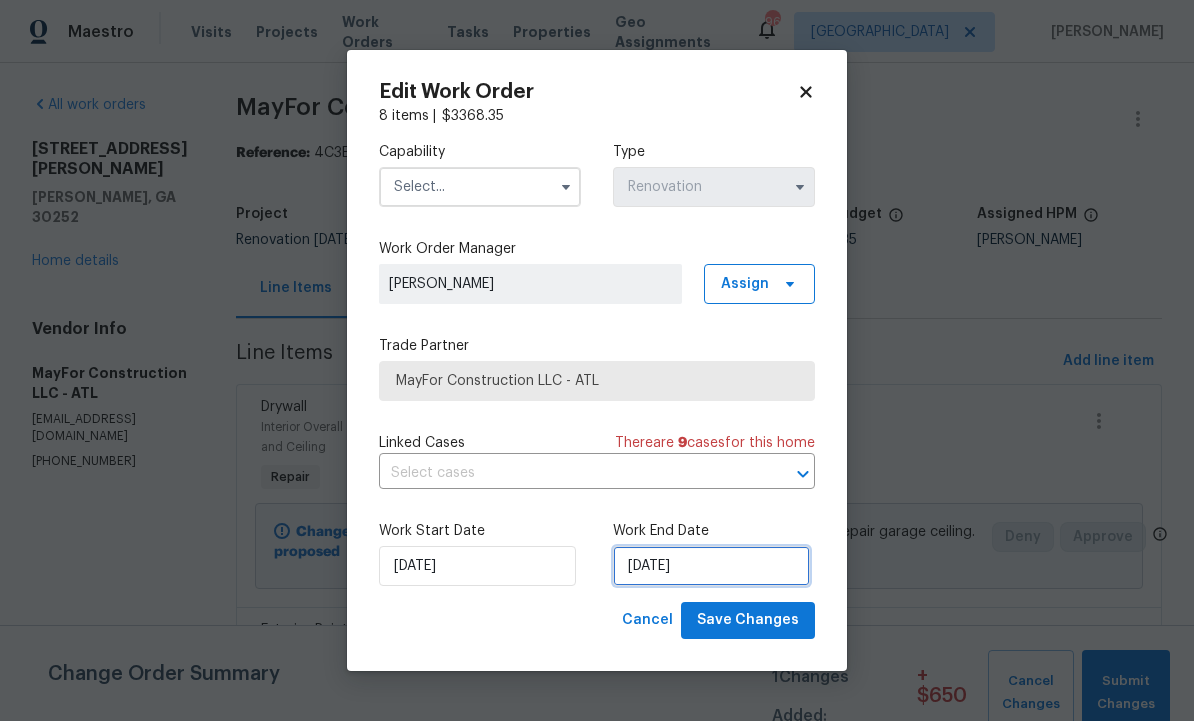 click on "8/14/2025" at bounding box center (711, 566) 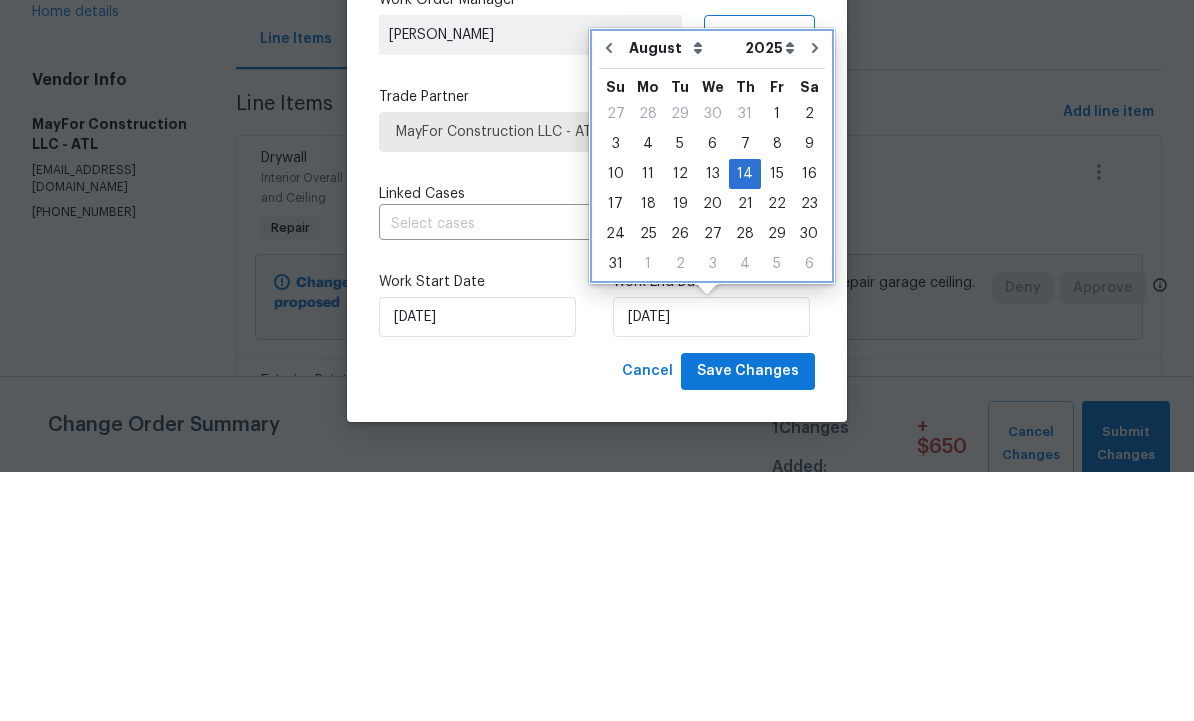click 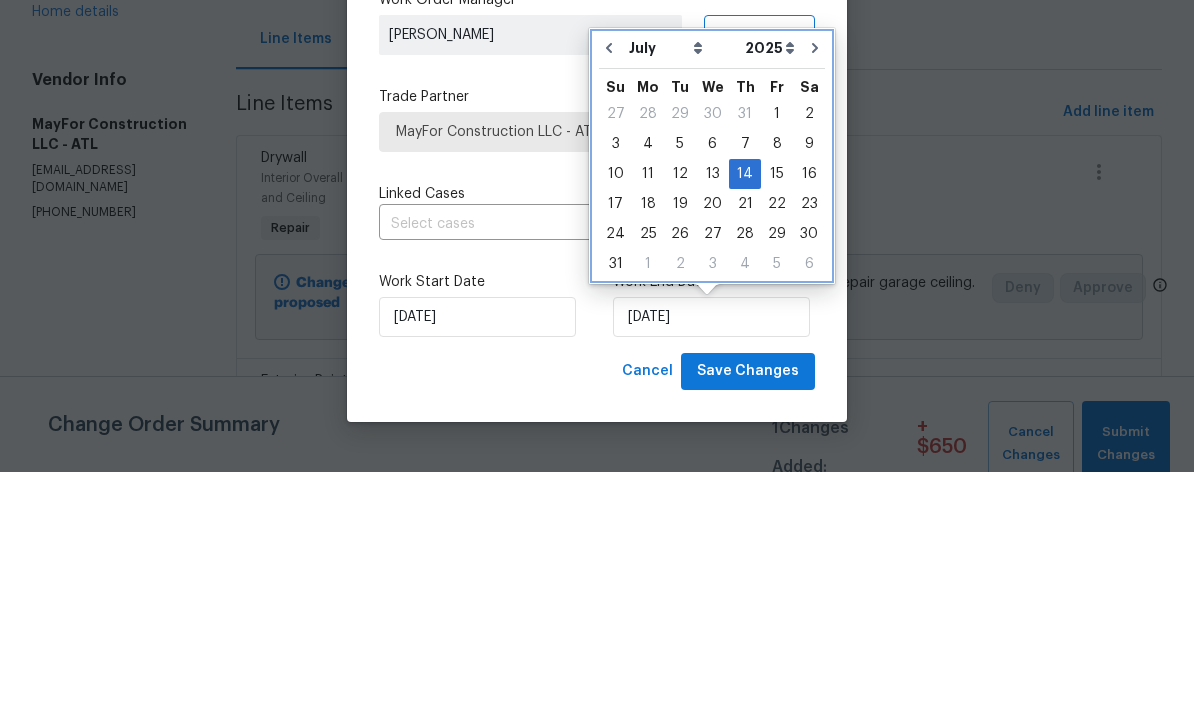 scroll, scrollTop: 67, scrollLeft: 0, axis: vertical 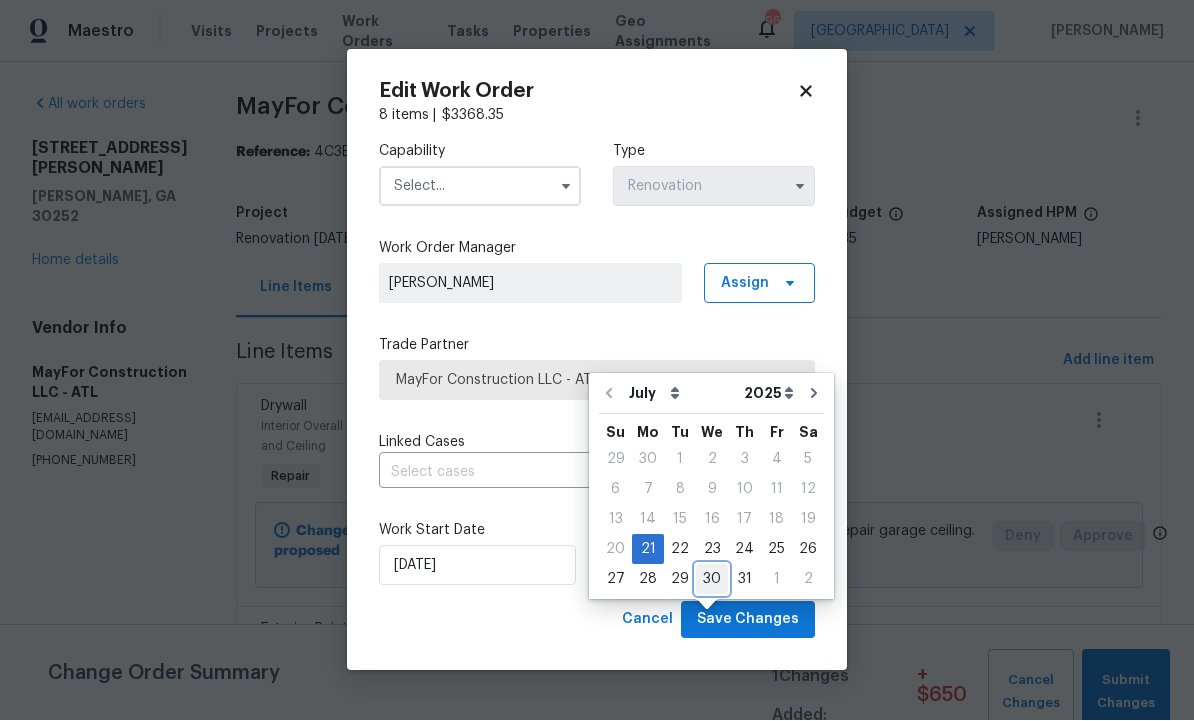 click on "30" at bounding box center [712, 580] 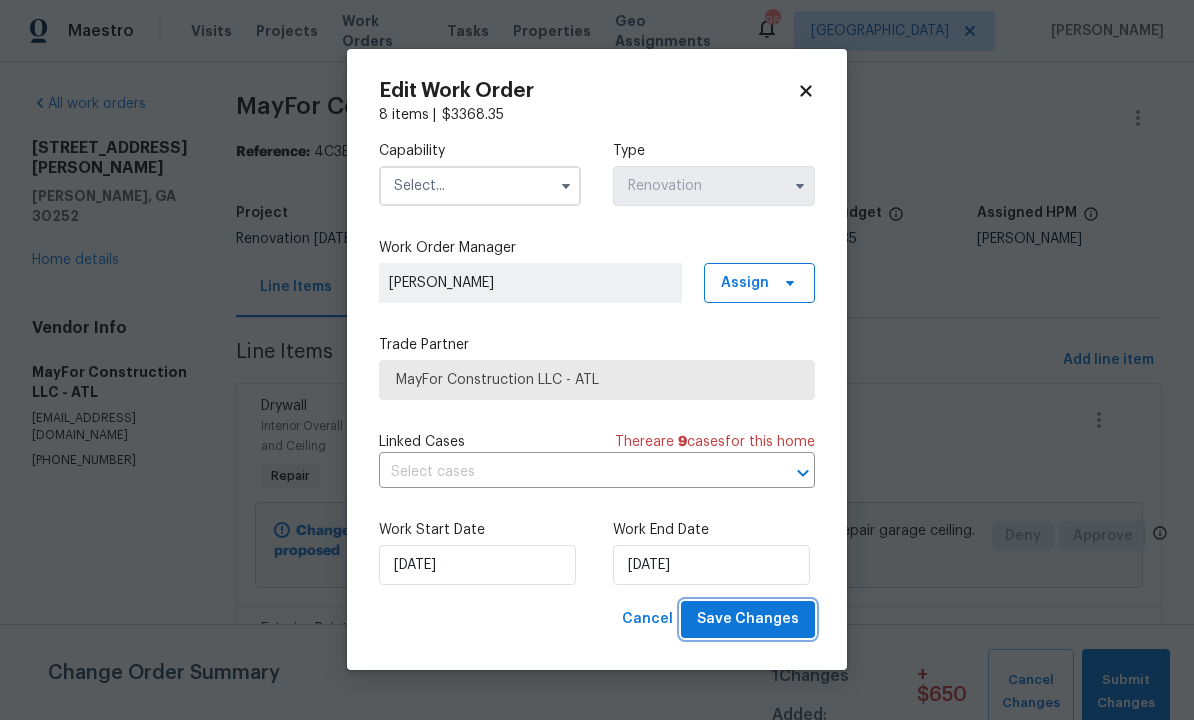 click on "Save Changes" at bounding box center [748, 620] 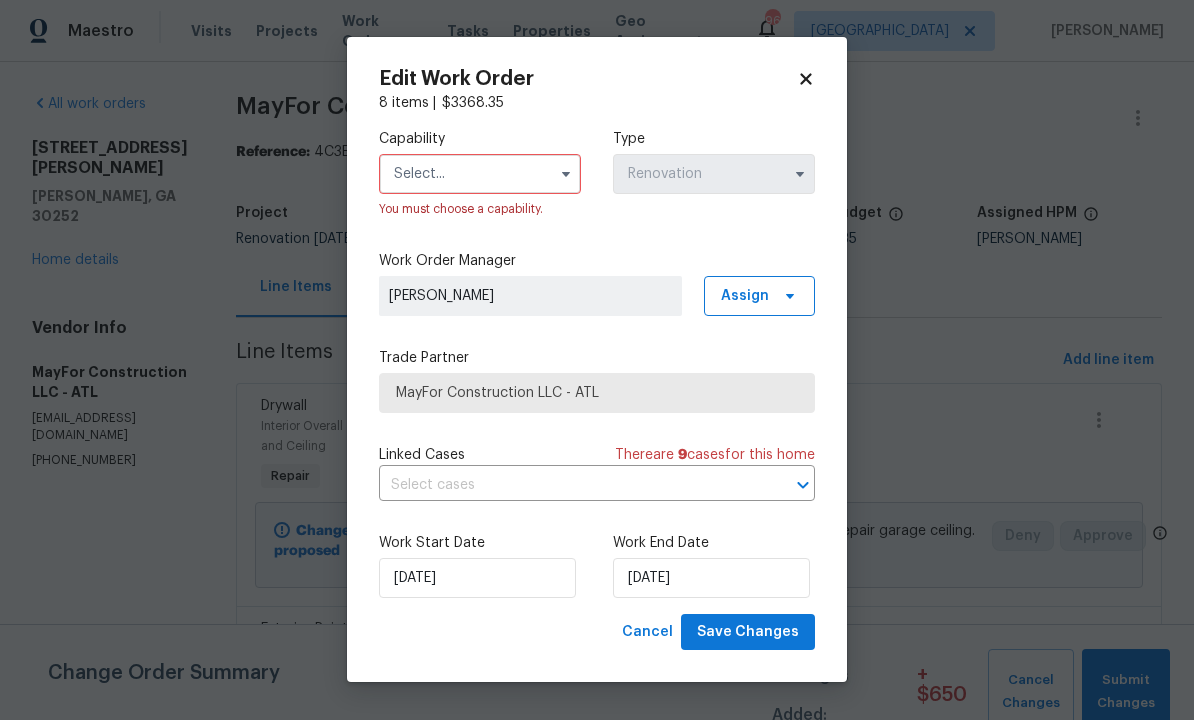 click at bounding box center [480, 175] 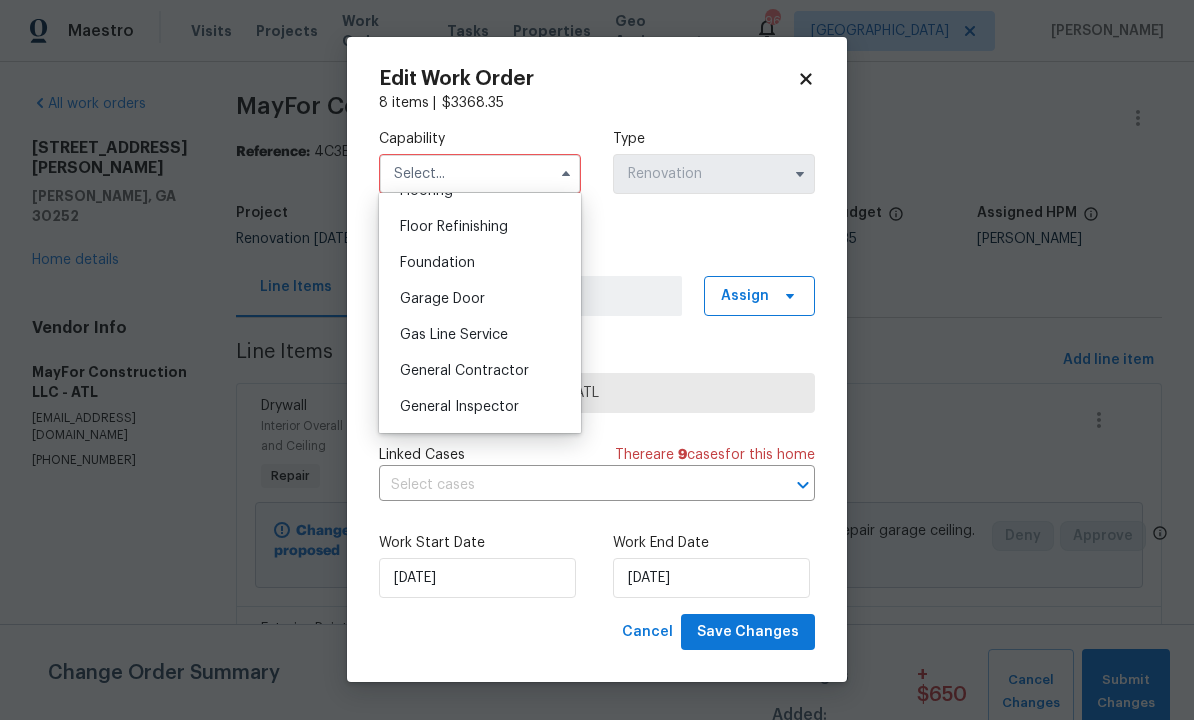 scroll, scrollTop: 817, scrollLeft: 0, axis: vertical 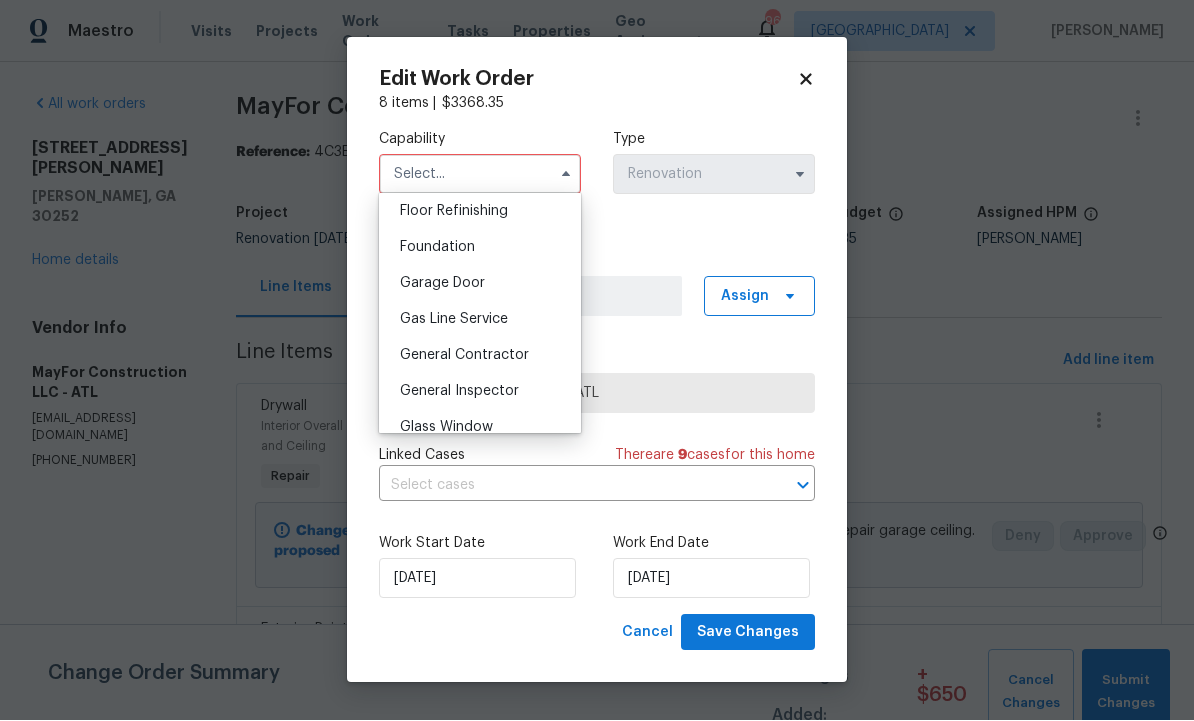 click on "General Contractor" at bounding box center [464, 356] 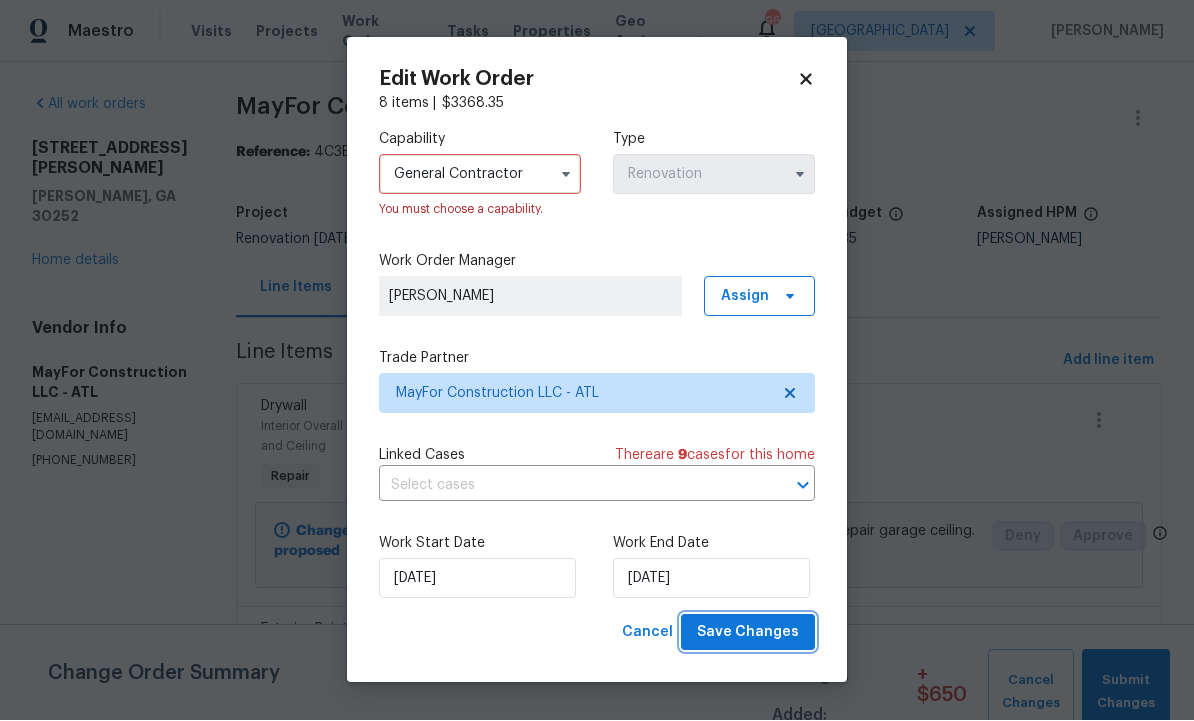 click on "Save Changes" at bounding box center (748, 633) 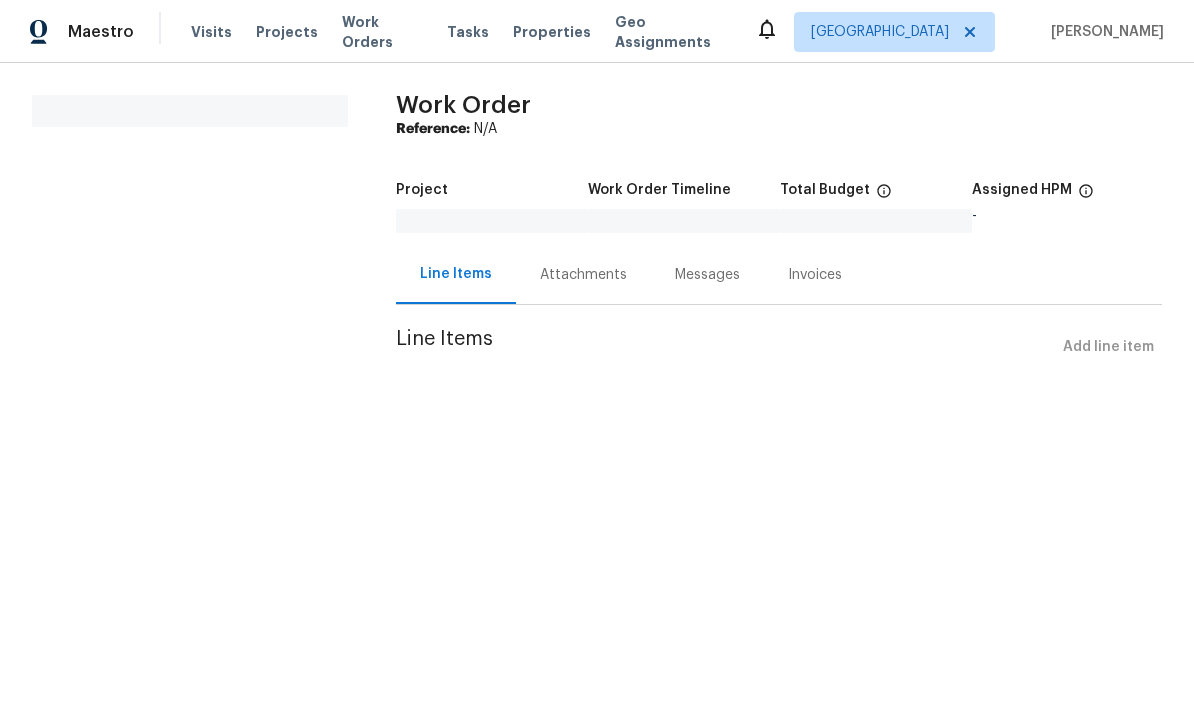 scroll, scrollTop: 0, scrollLeft: 0, axis: both 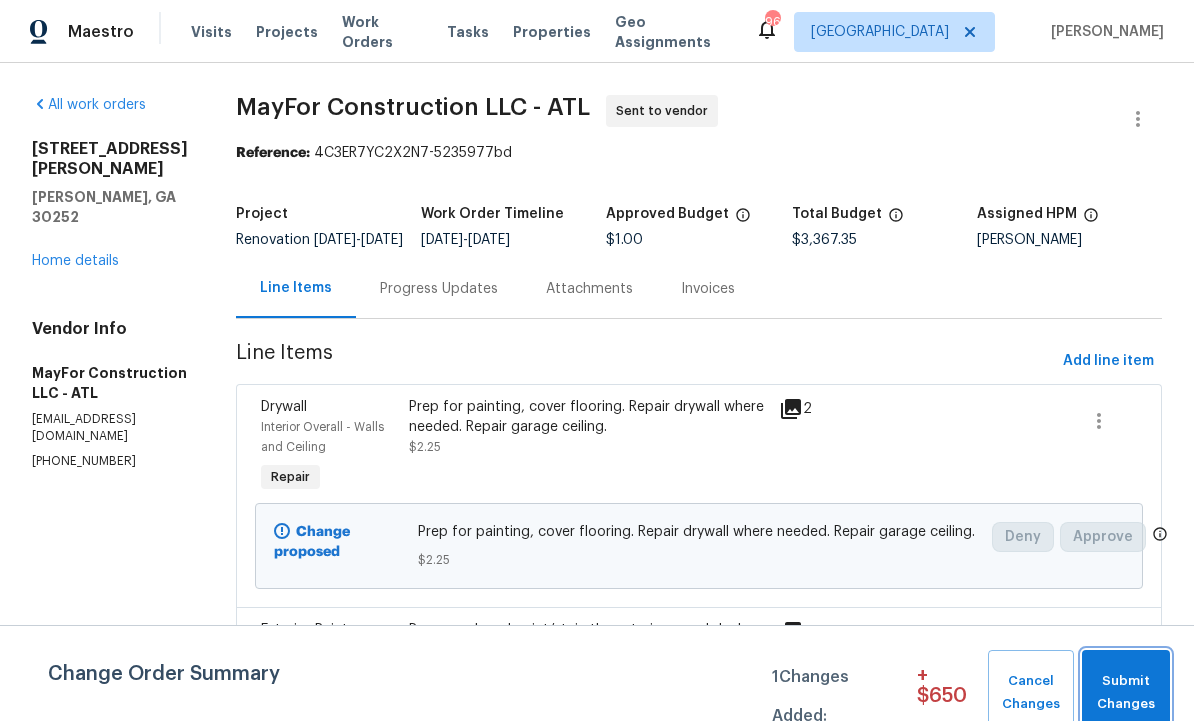 click on "Submit Changes" at bounding box center [1126, 693] 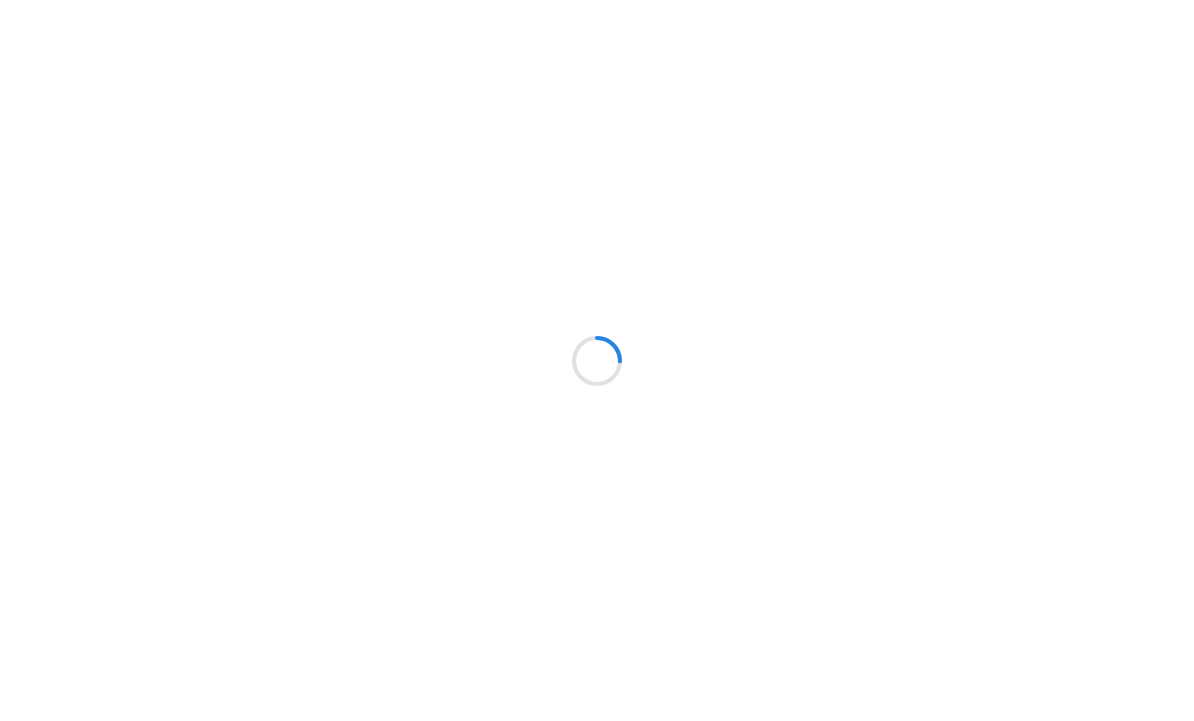 scroll, scrollTop: 0, scrollLeft: 0, axis: both 